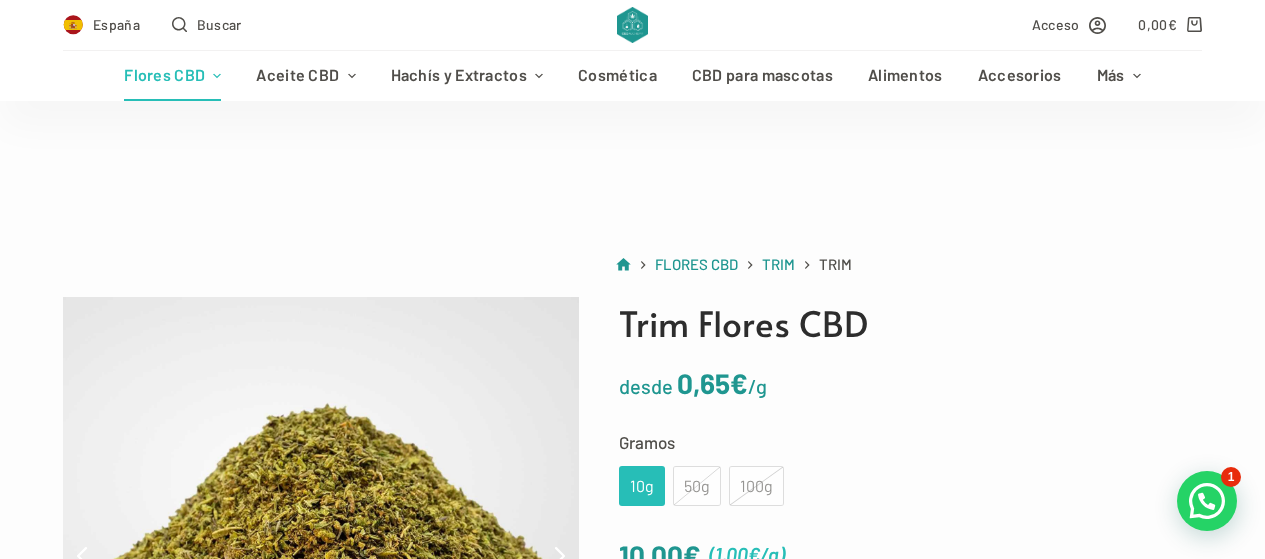 scroll, scrollTop: 319, scrollLeft: 0, axis: vertical 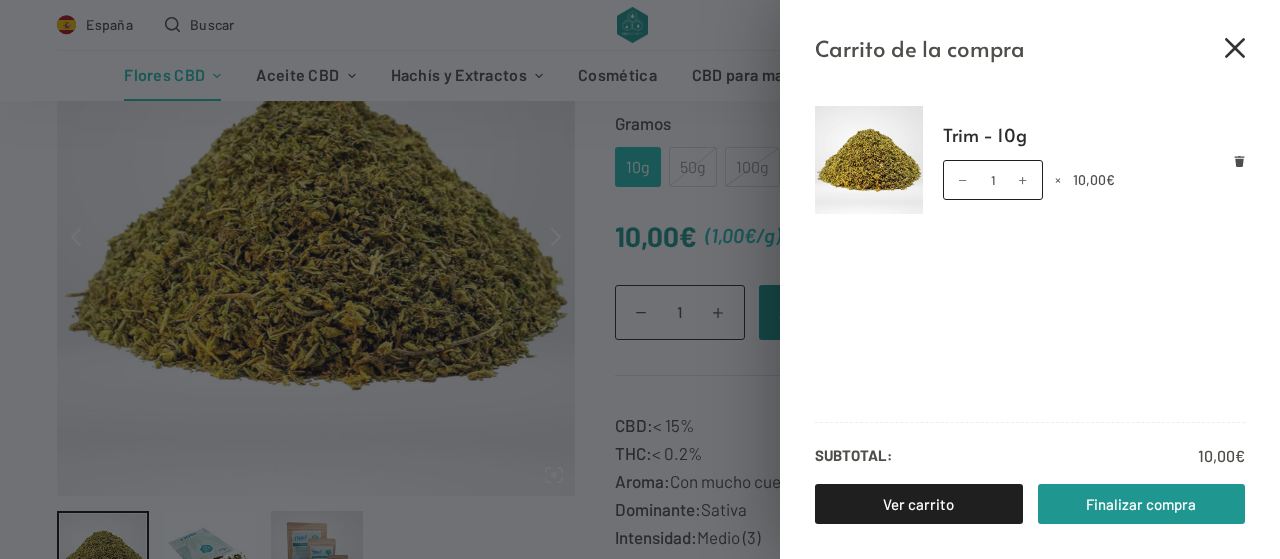 click 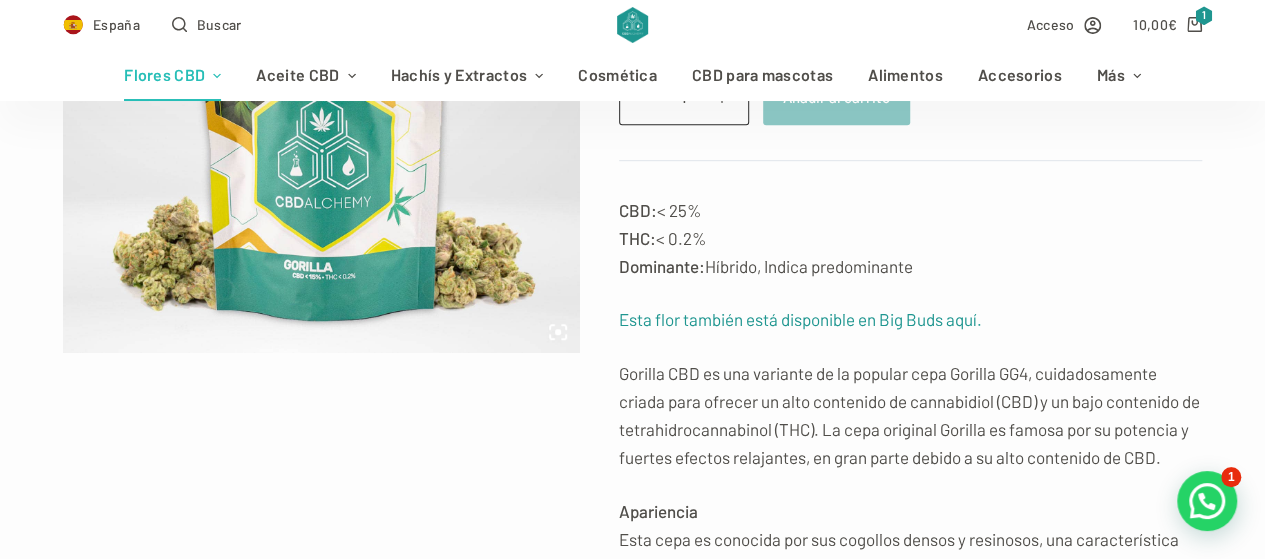 scroll, scrollTop: 463, scrollLeft: 0, axis: vertical 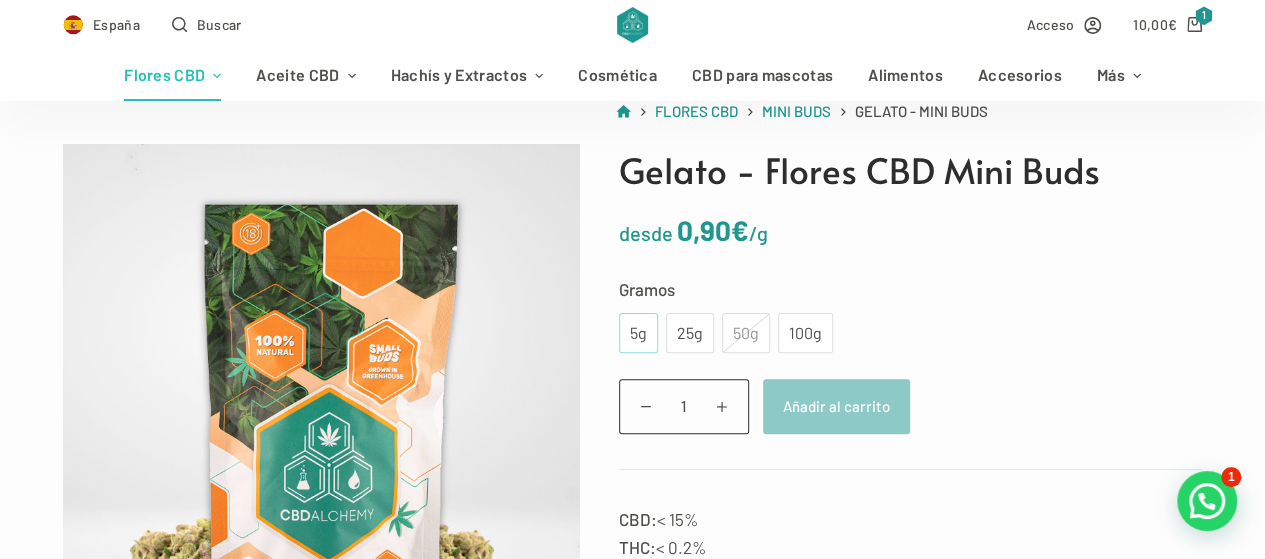 click on "5g" 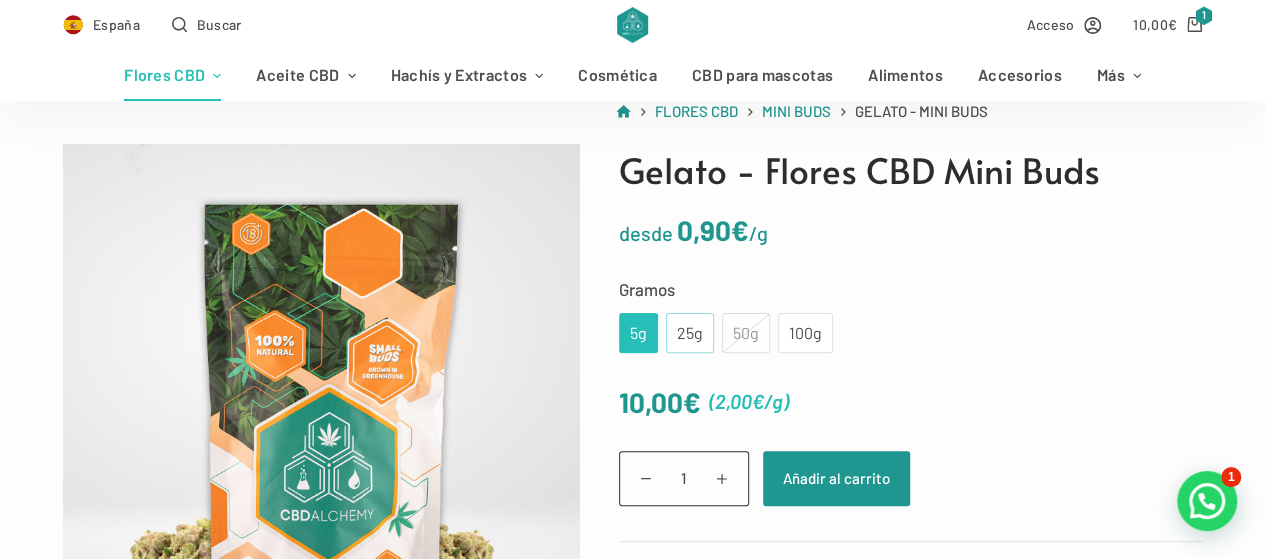 click on "25g" 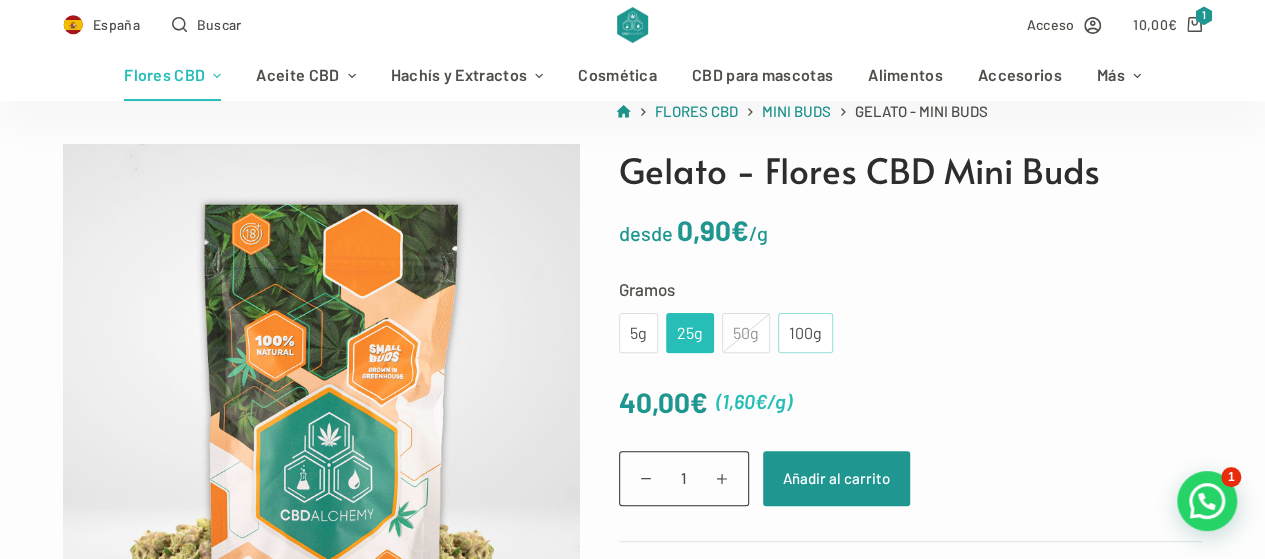click on "100g" 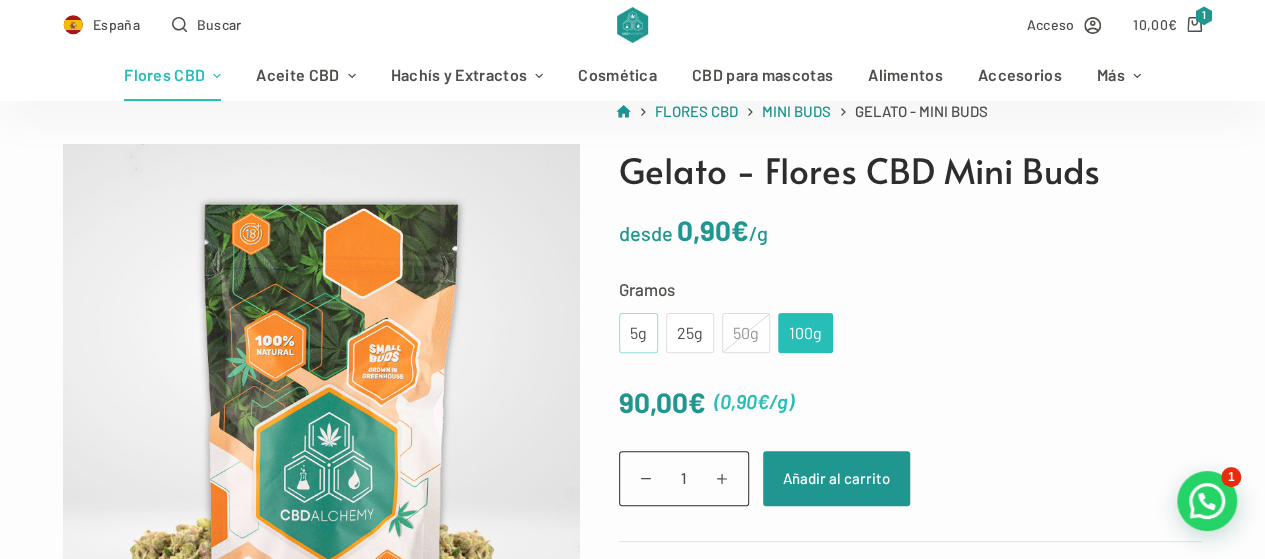 click on "5g" 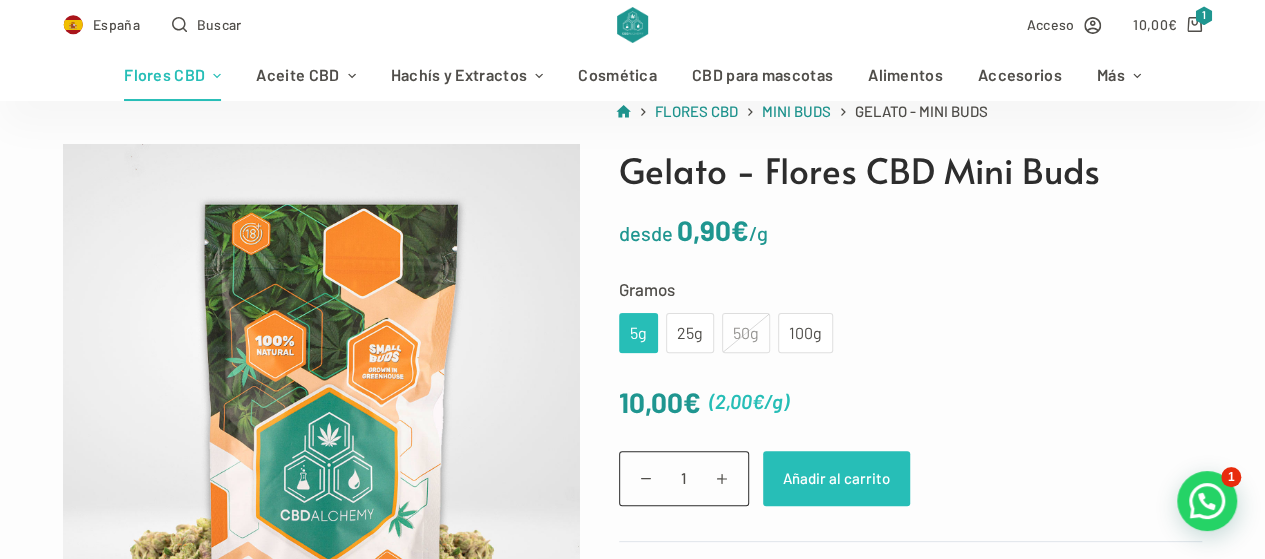 click on "Añadir al carrito" 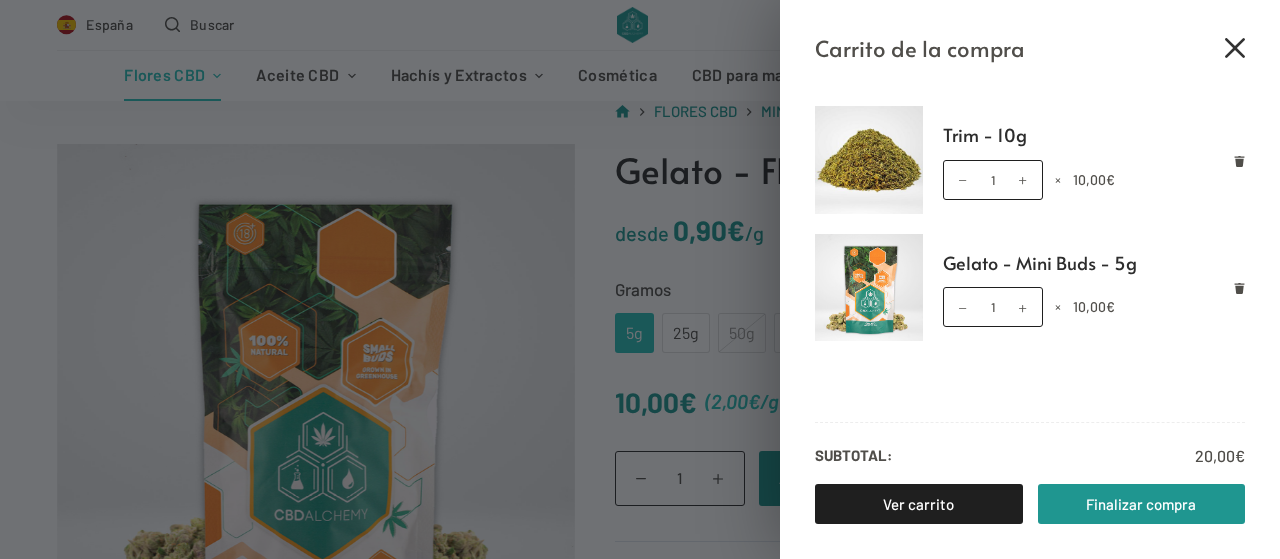 click 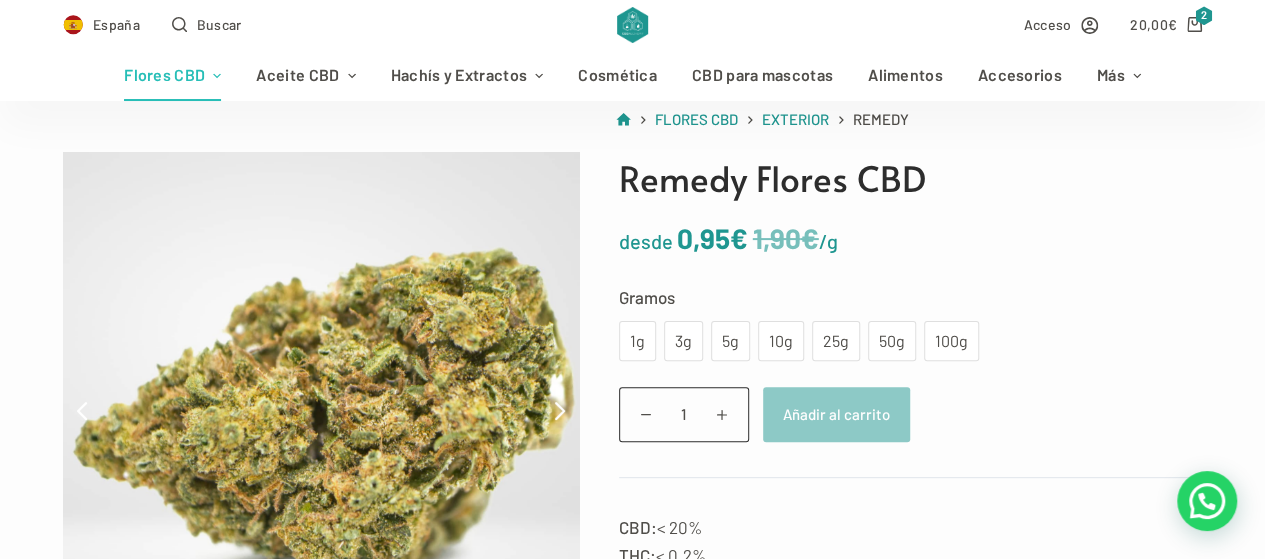 scroll, scrollTop: 147, scrollLeft: 0, axis: vertical 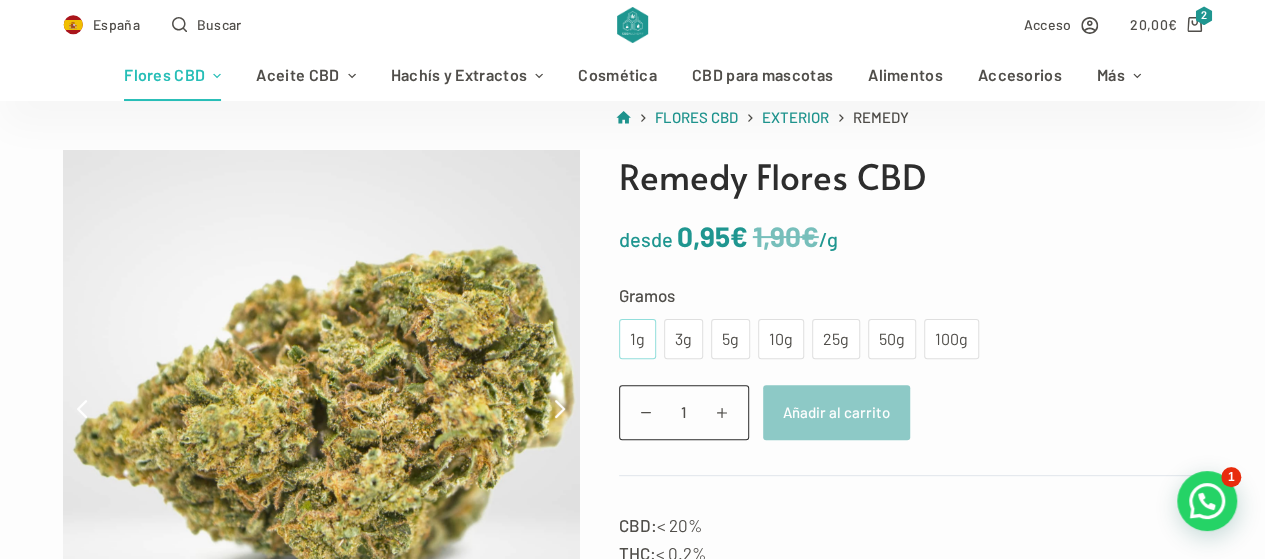 click on "1g" 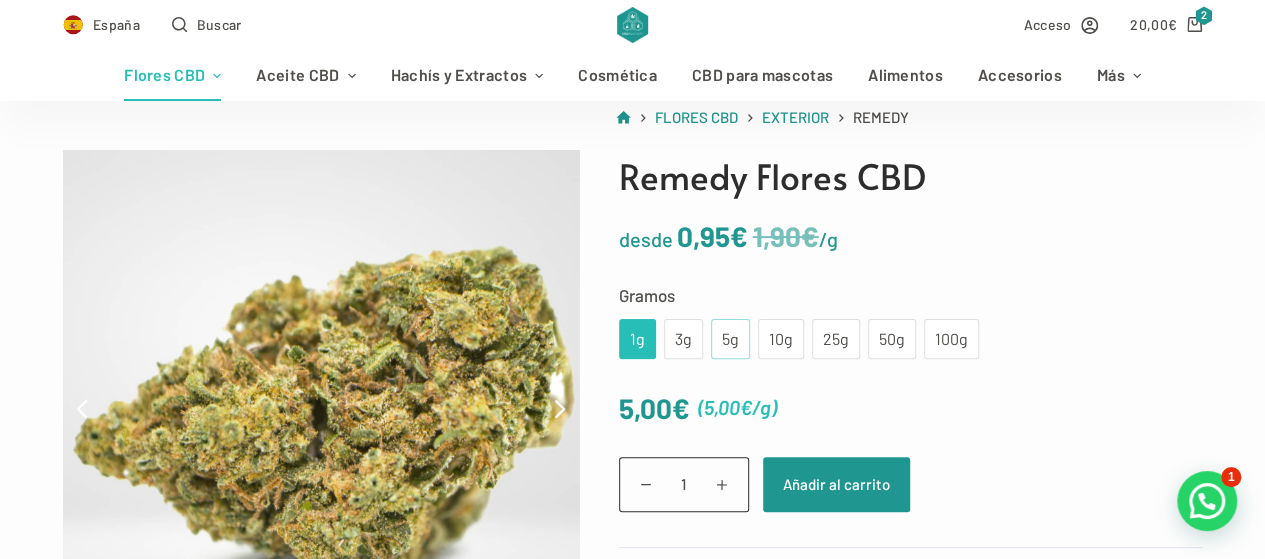click on "5g" 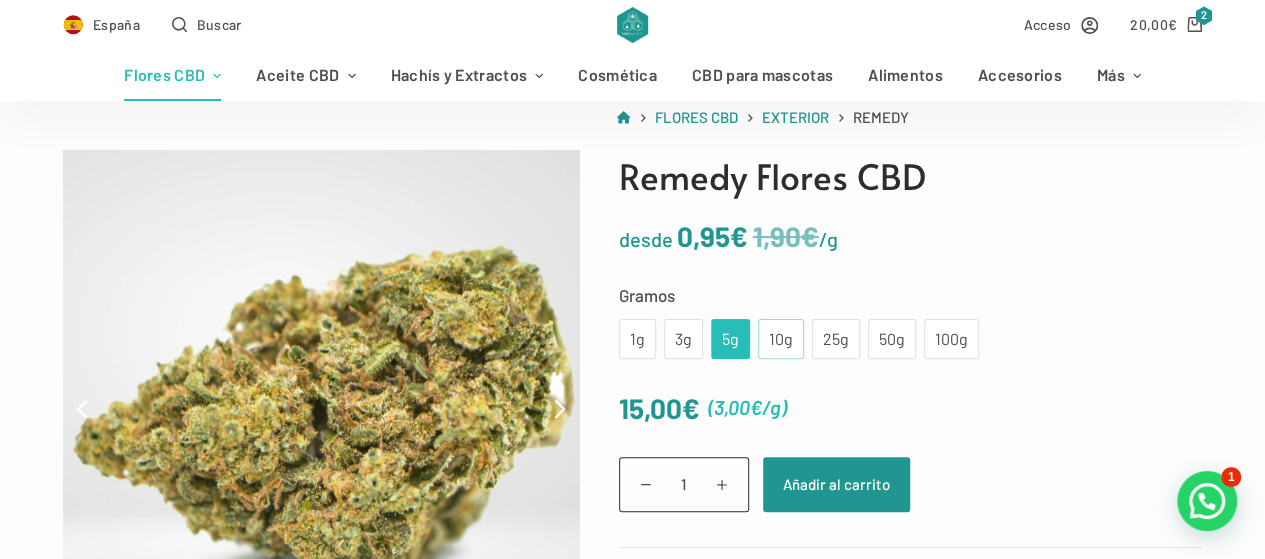 click on "10g" 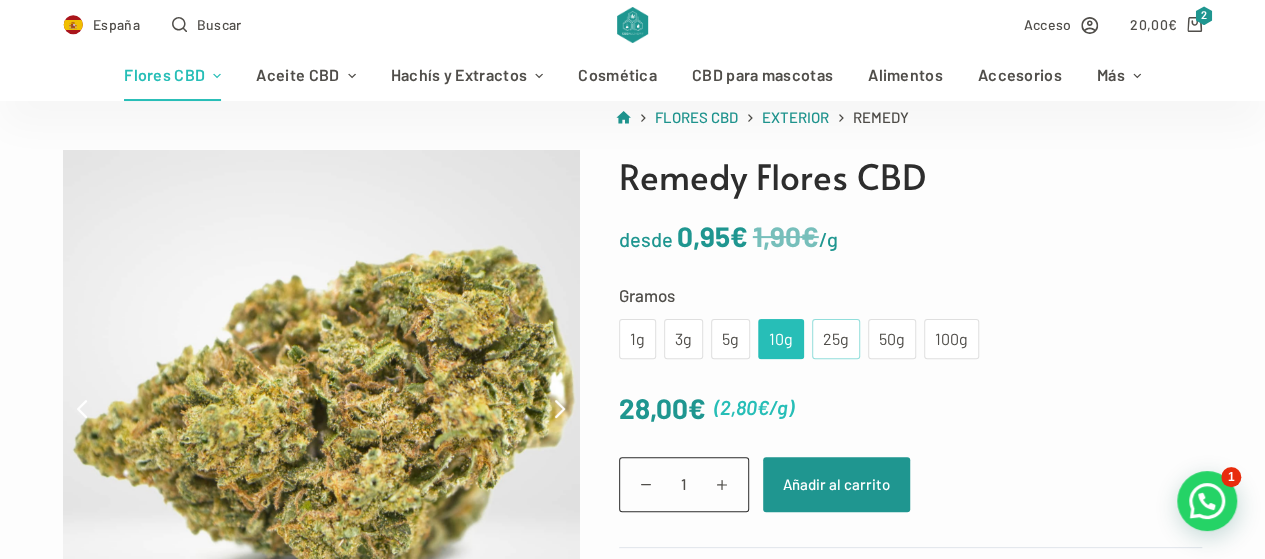 click on "25g" 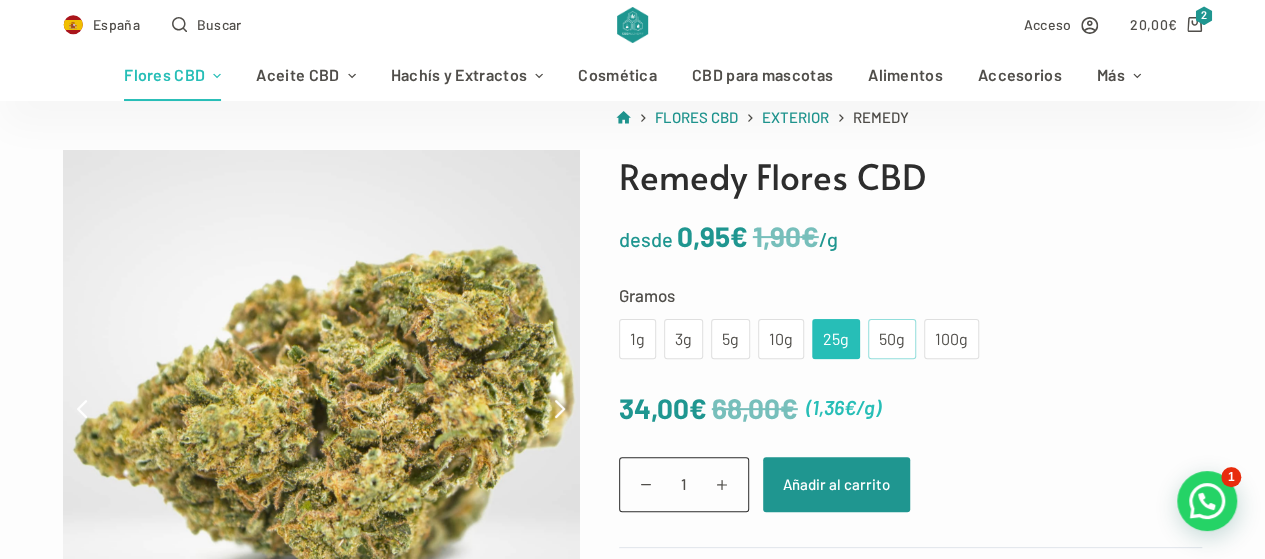 click on "50g" 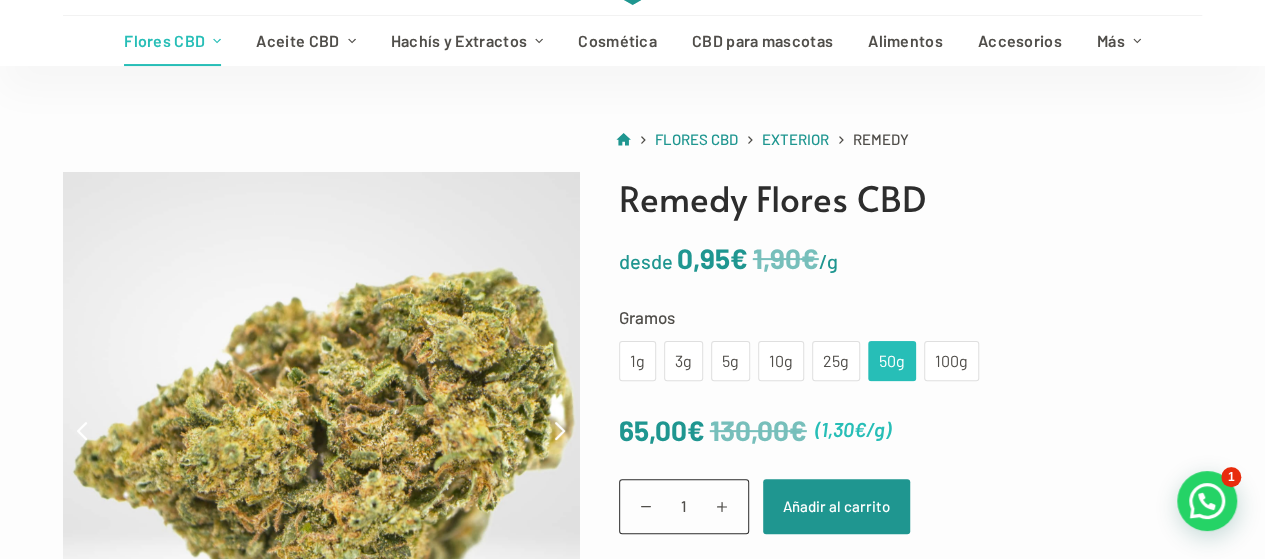scroll, scrollTop: 0, scrollLeft: 0, axis: both 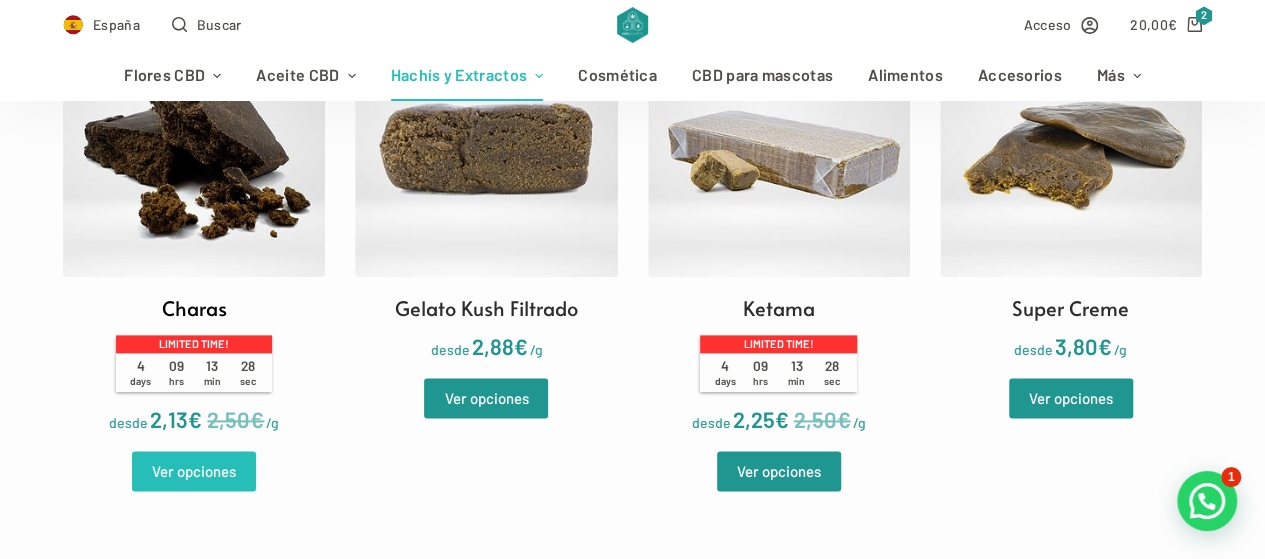 click on "Ver opciones" at bounding box center (194, 471) 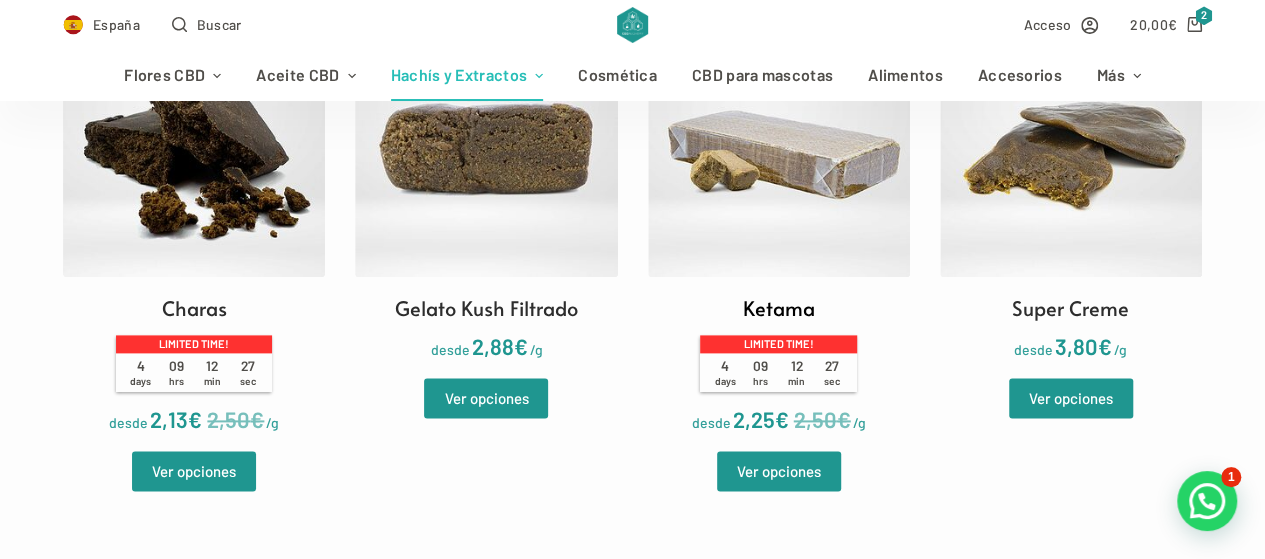 click at bounding box center [779, 146] 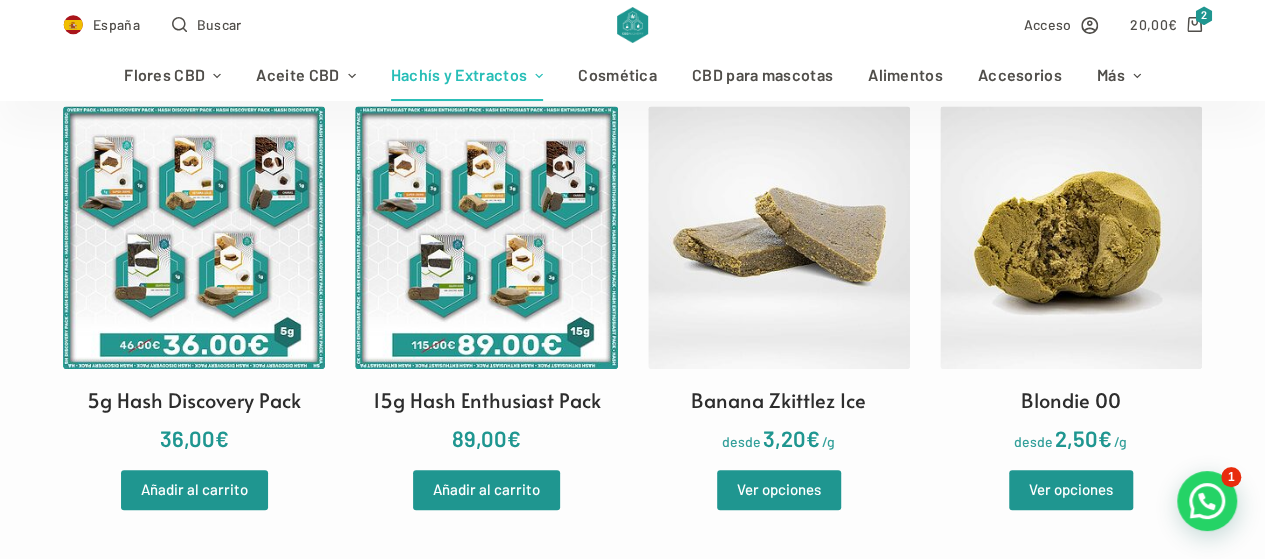 scroll, scrollTop: 563, scrollLeft: 0, axis: vertical 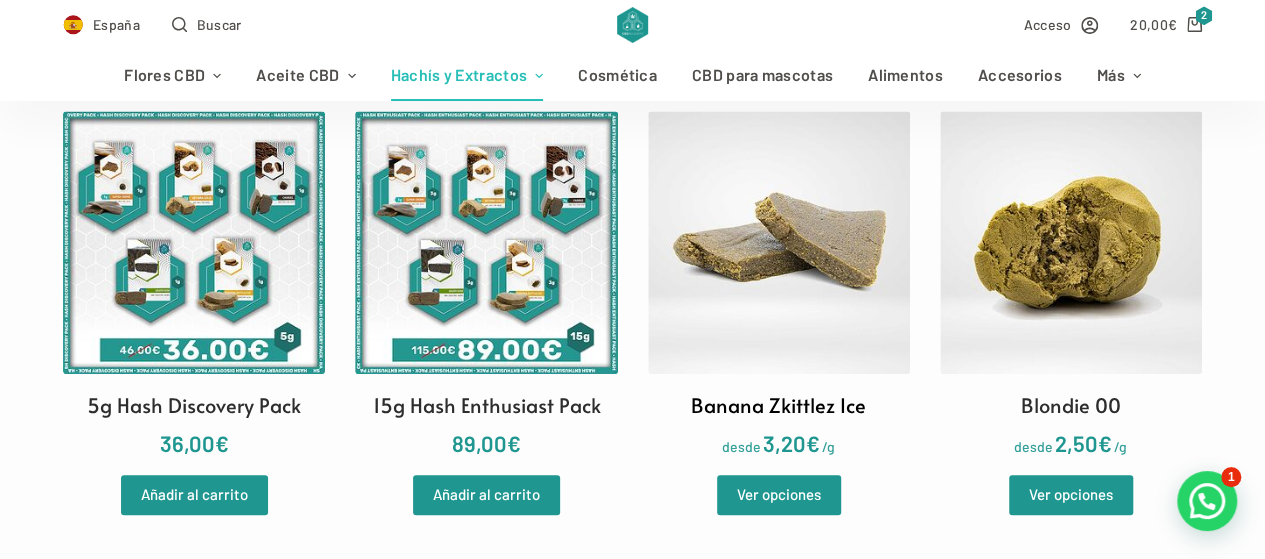 click on "Banana Zkittlez Ice" at bounding box center [778, 405] 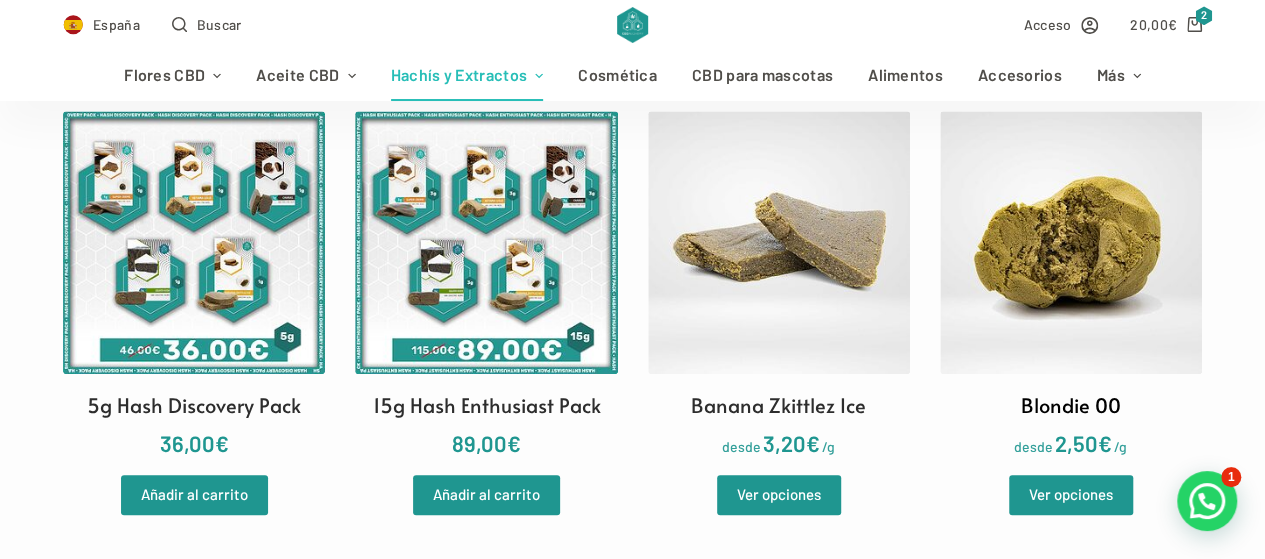 click on "Blondie 00
desde  2,50 € /g" at bounding box center [1071, 285] 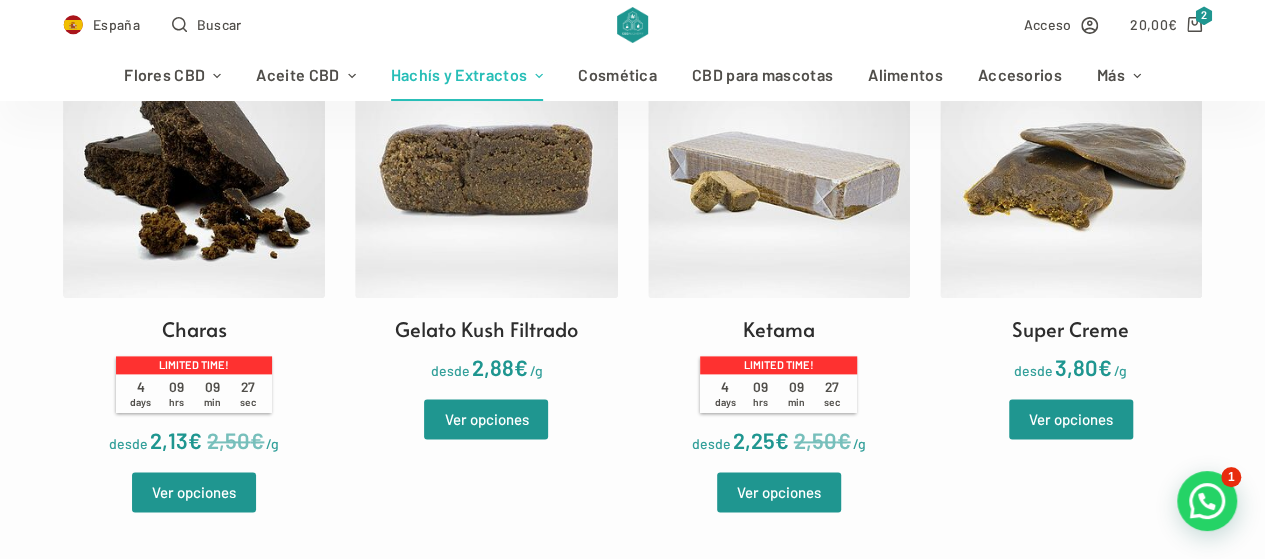 scroll, scrollTop: 1093, scrollLeft: 0, axis: vertical 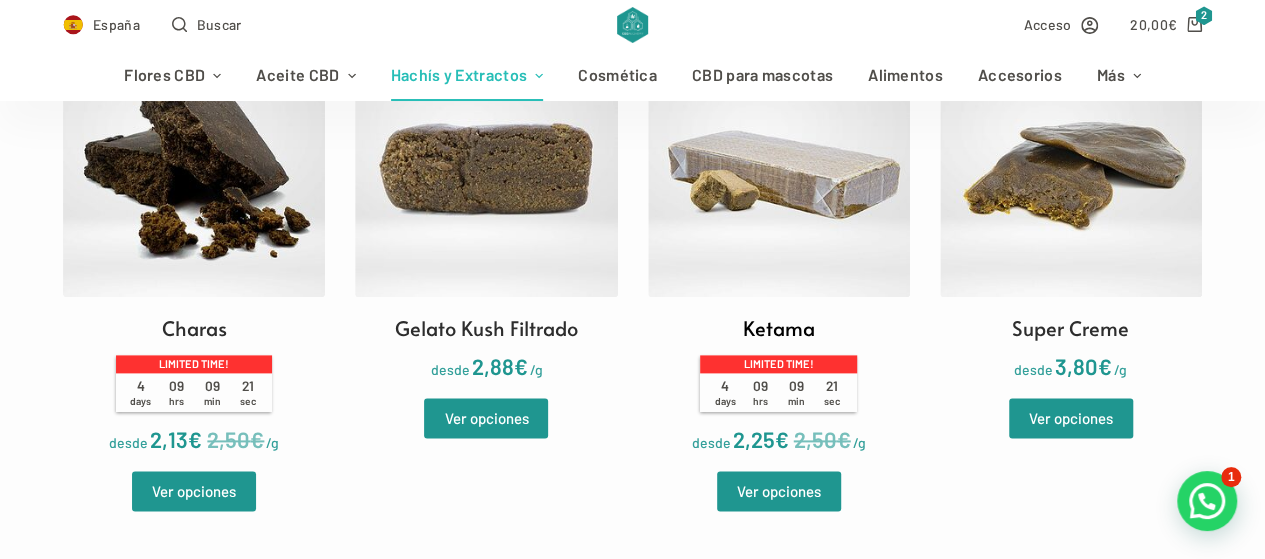 click on "Ketama" at bounding box center [779, 328] 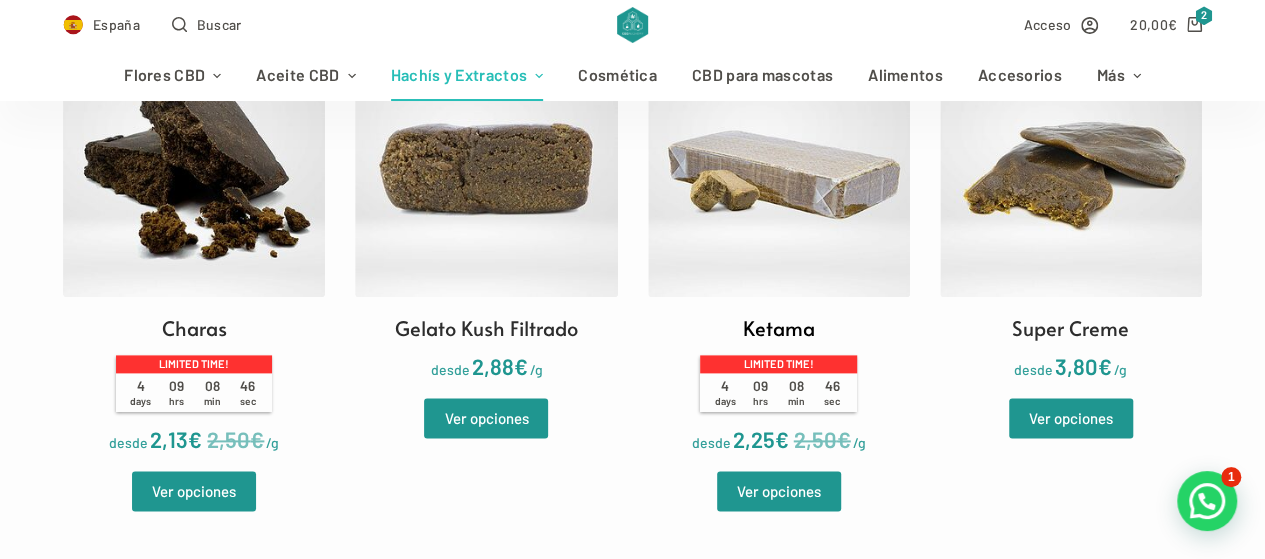 click on "Ketama" at bounding box center (779, 328) 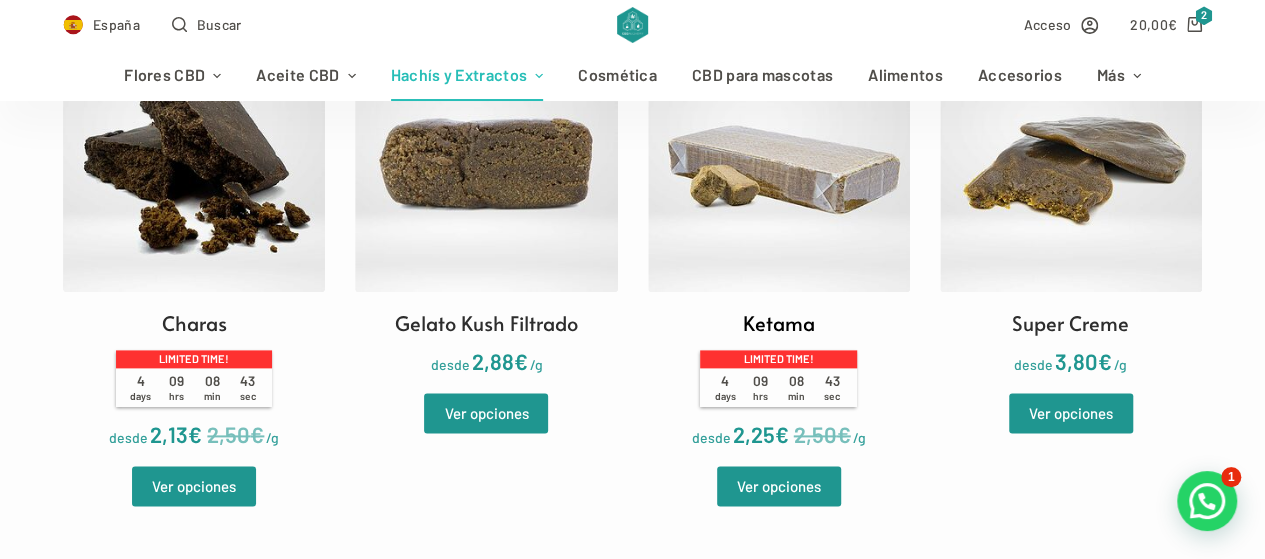 scroll, scrollTop: 1099, scrollLeft: 0, axis: vertical 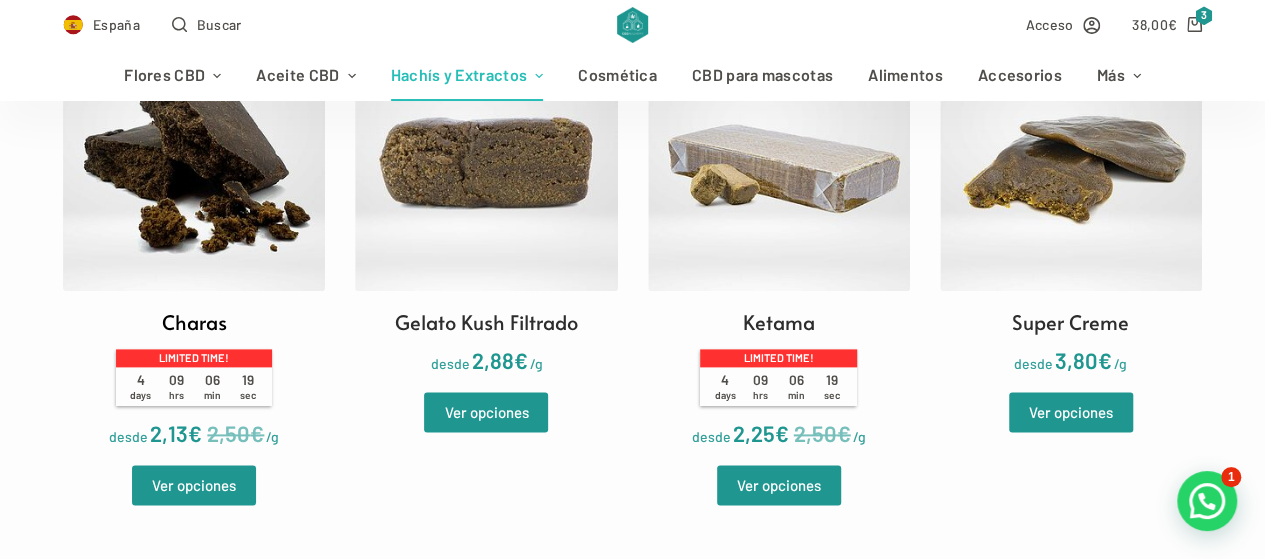 click on "Charas" at bounding box center [194, 322] 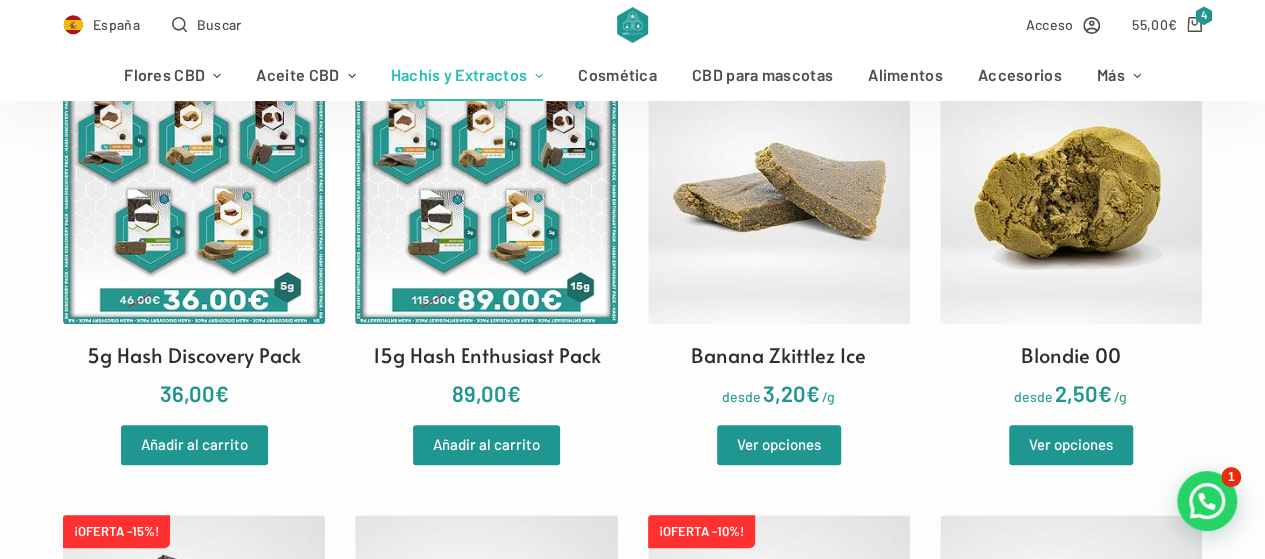 scroll, scrollTop: 609, scrollLeft: 0, axis: vertical 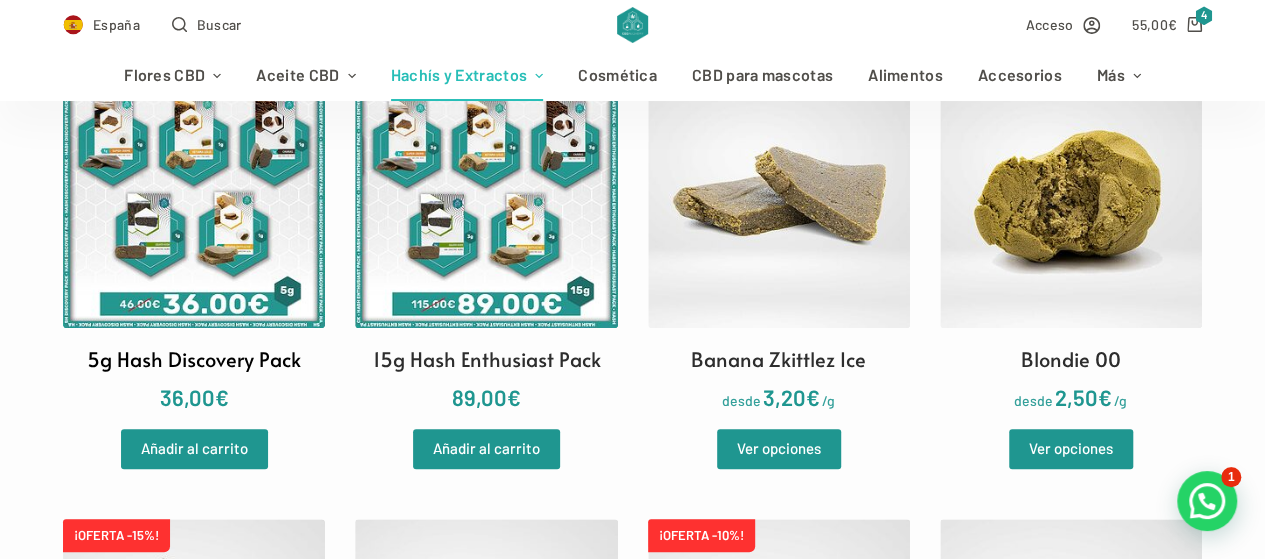 click on "5g Hash Discovery Pack" at bounding box center [194, 359] 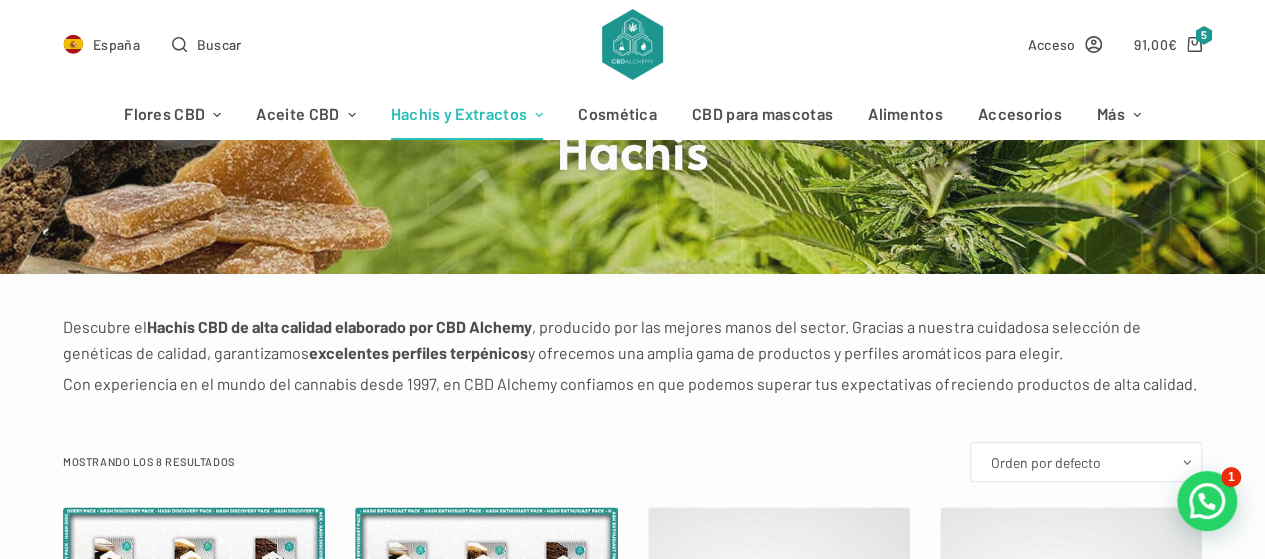 scroll, scrollTop: 0, scrollLeft: 0, axis: both 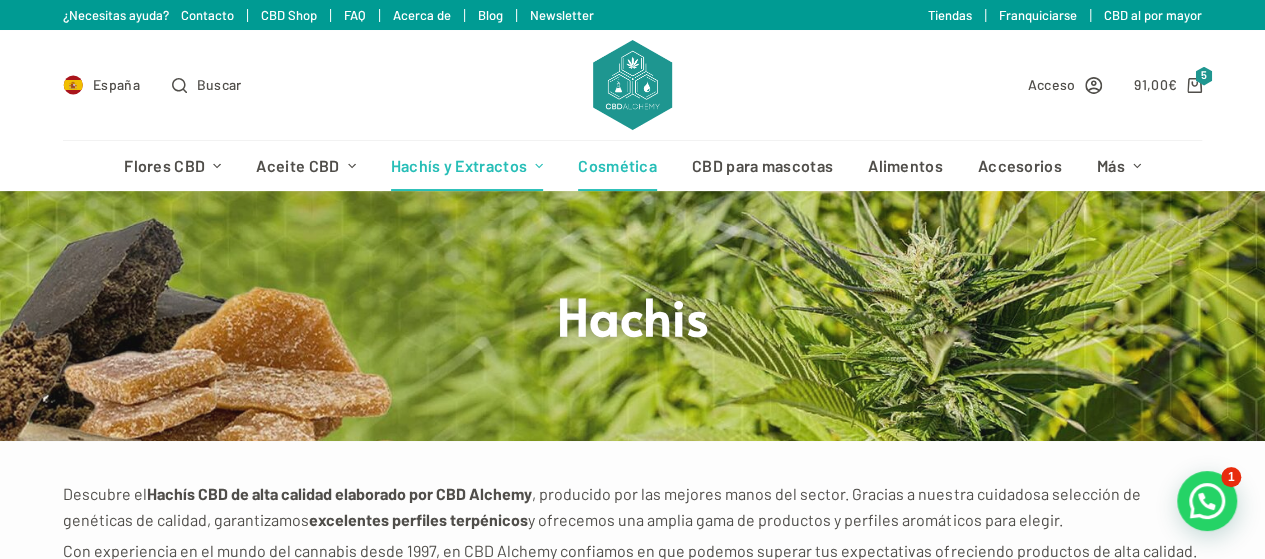 click on "Cosmética" at bounding box center [618, 166] 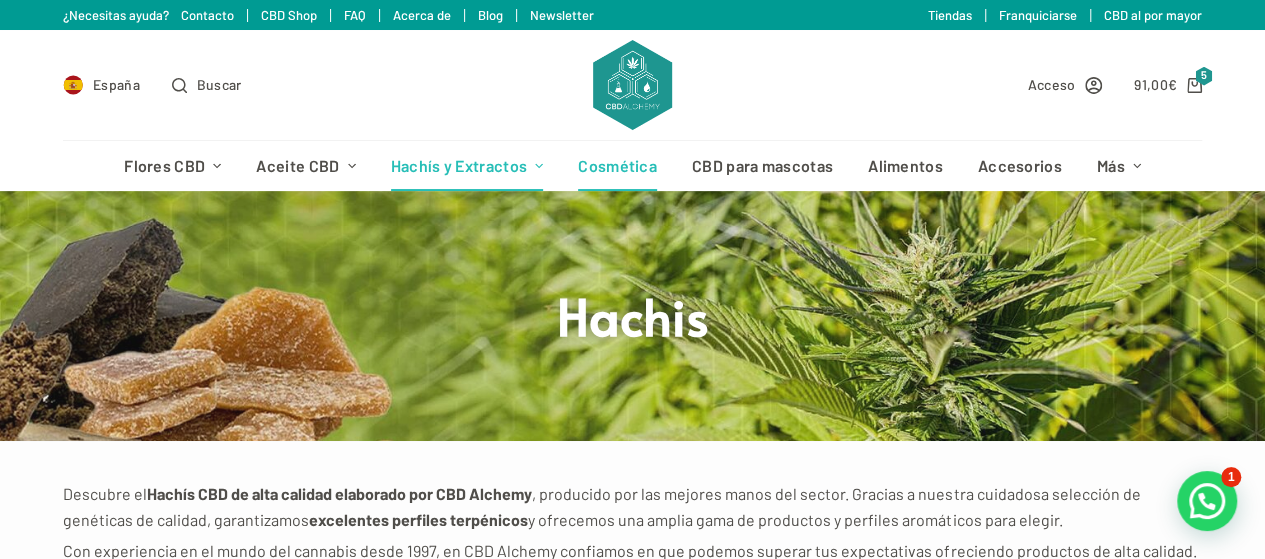click on "Cosmética" at bounding box center [618, 166] 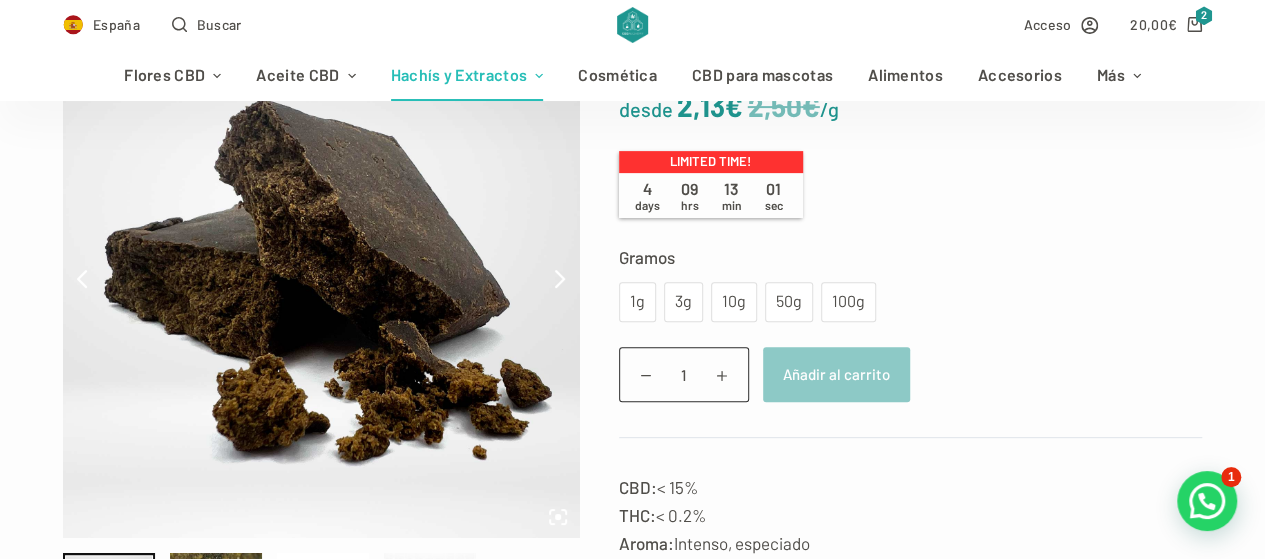 scroll, scrollTop: 275, scrollLeft: 0, axis: vertical 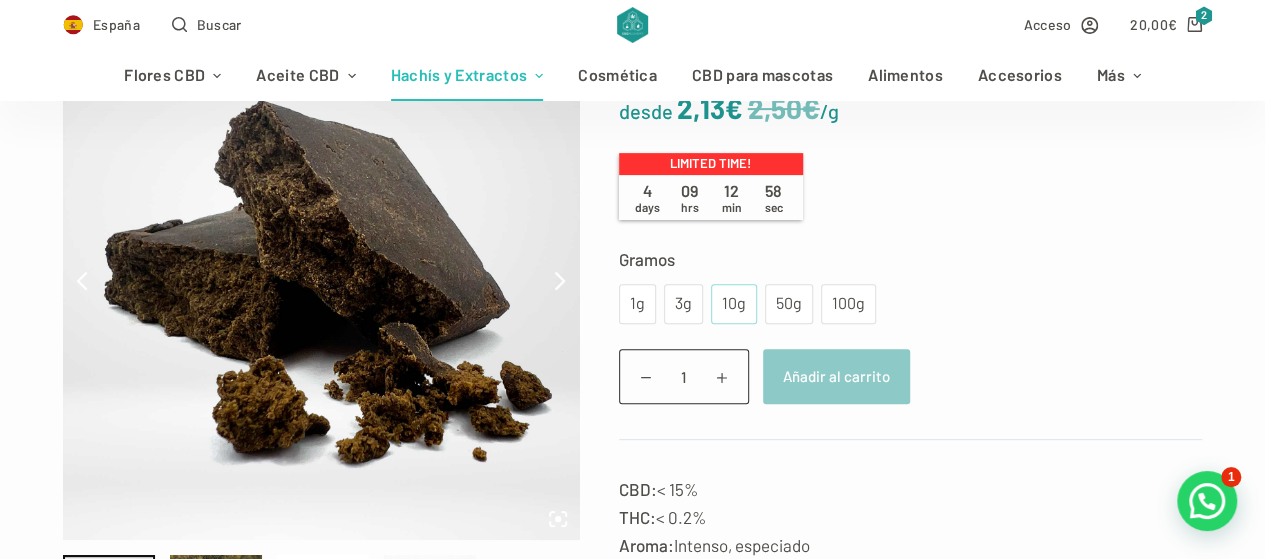 click on "10g" 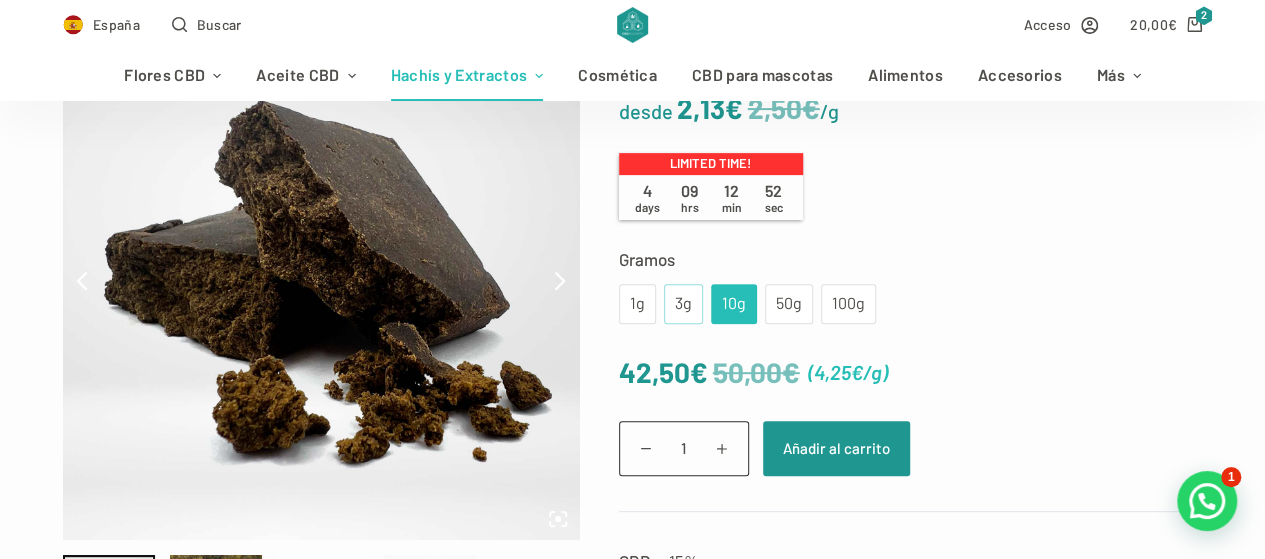 click on "3g" 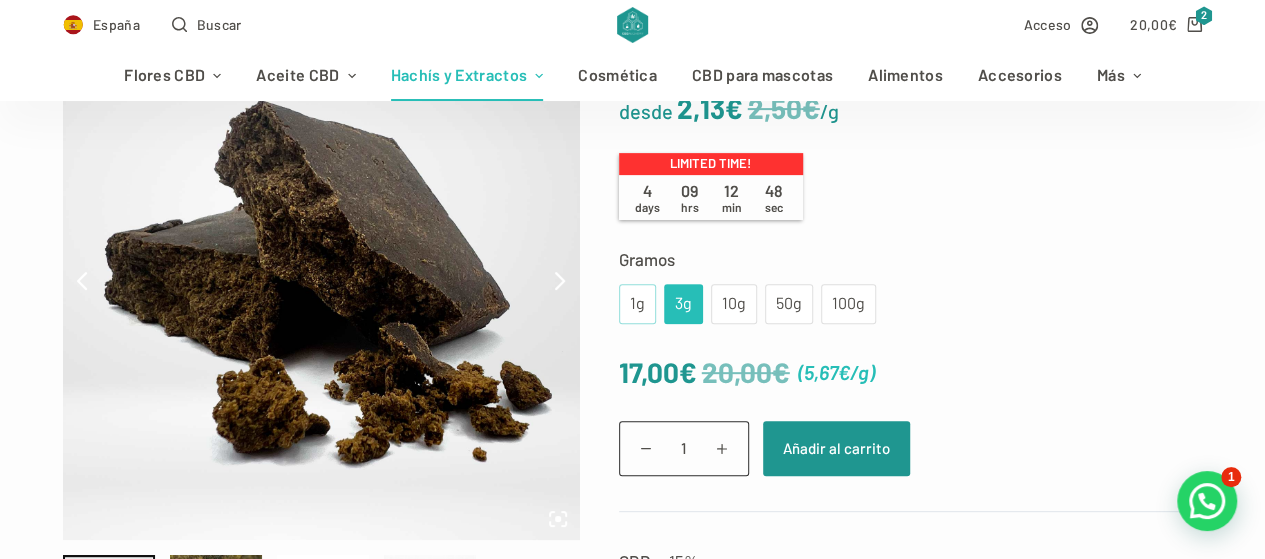 click on "1g" 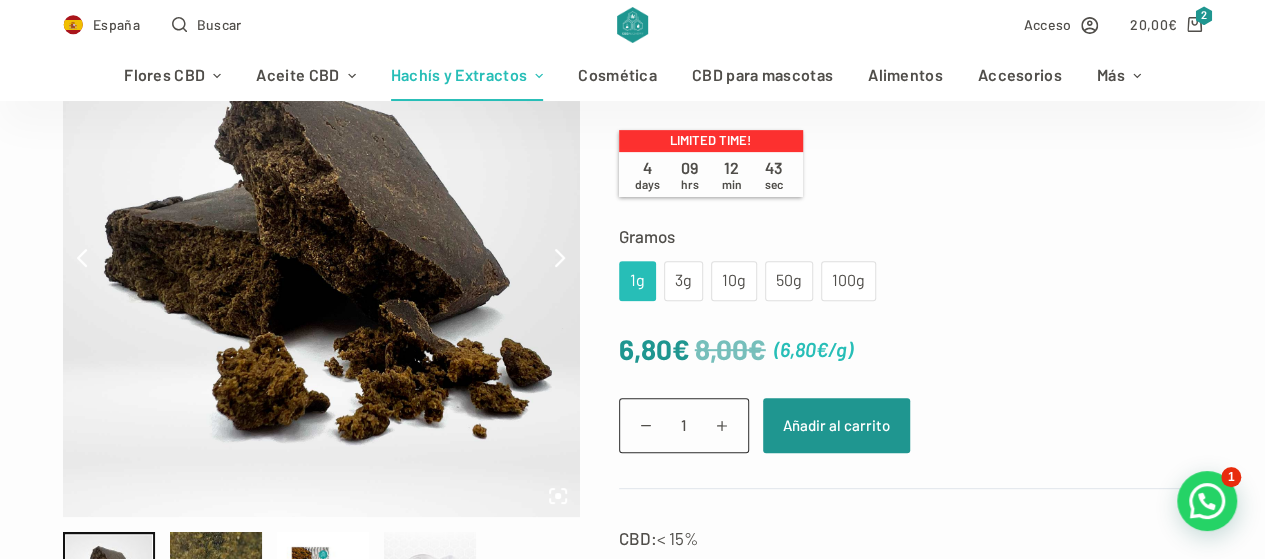 scroll, scrollTop: 299, scrollLeft: 0, axis: vertical 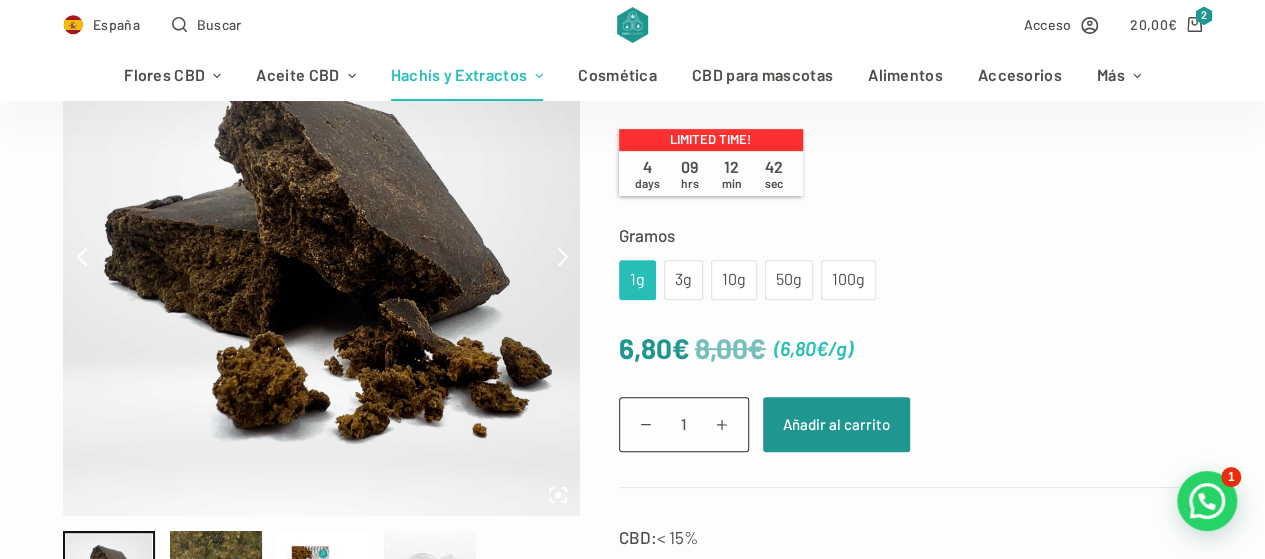click 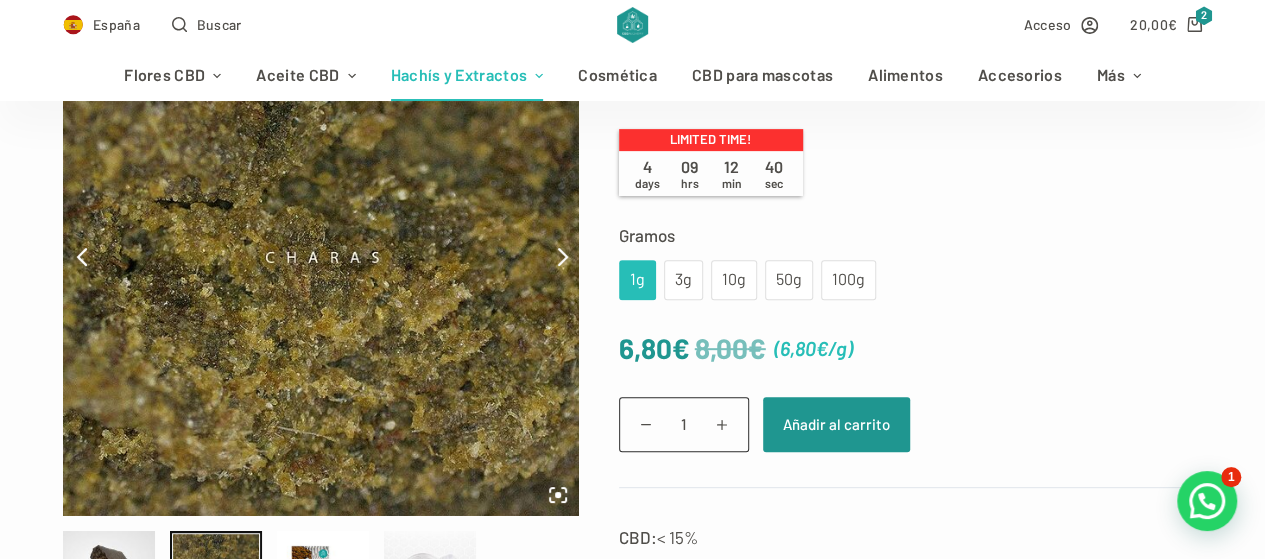 click 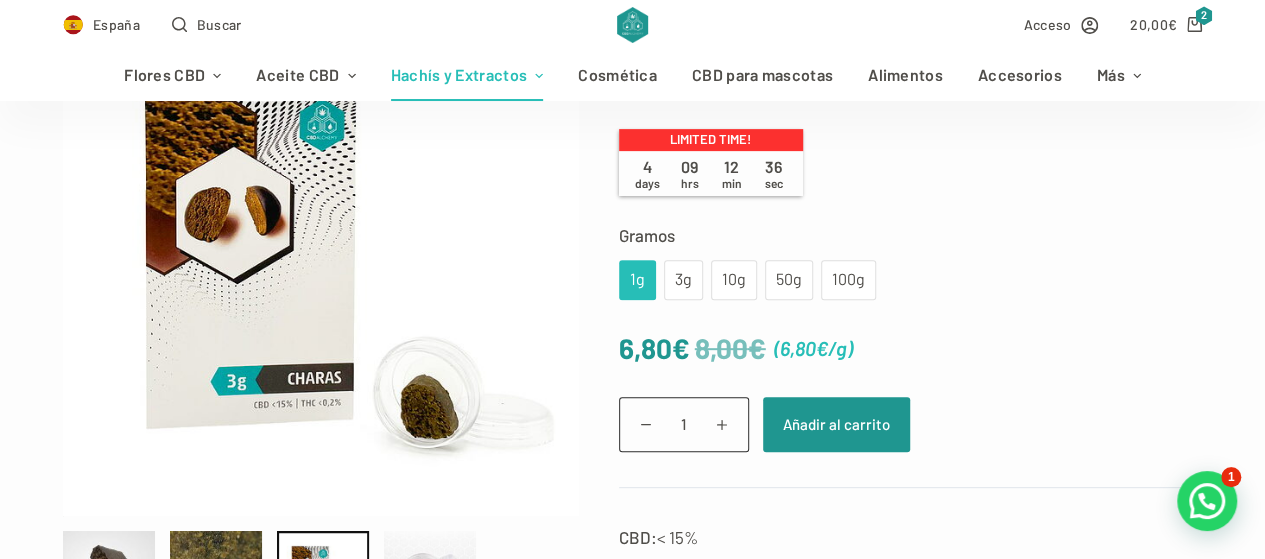 click 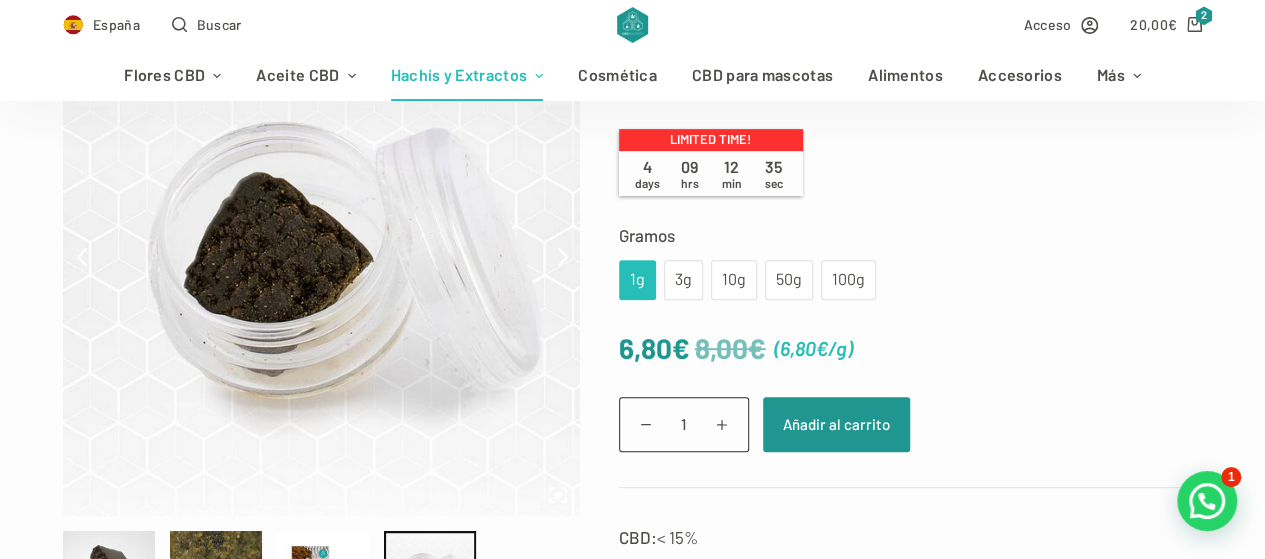 click 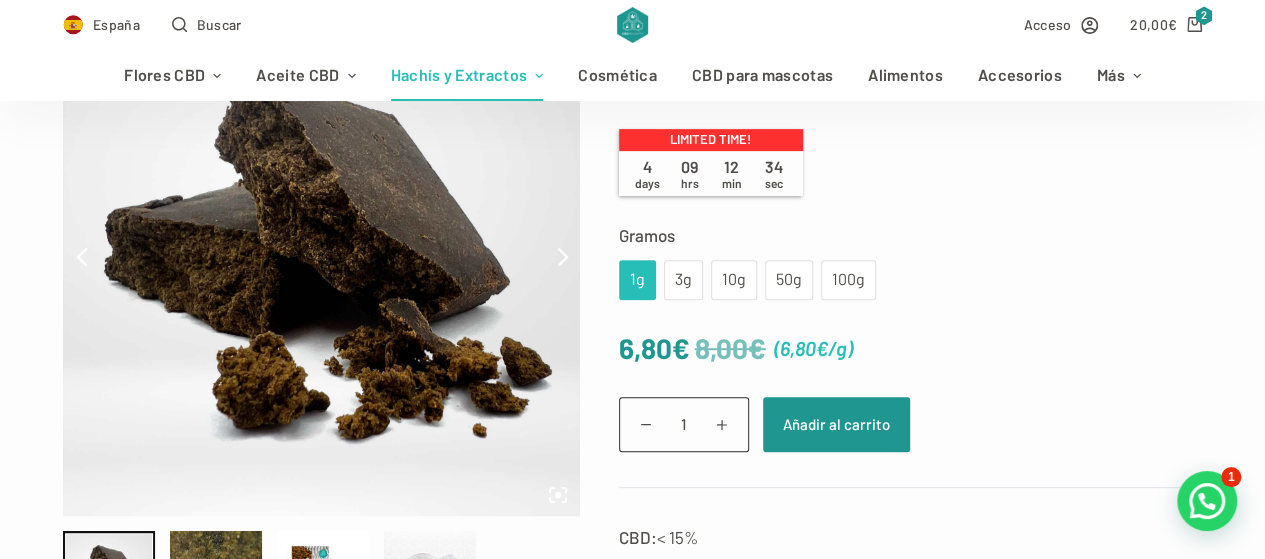 click 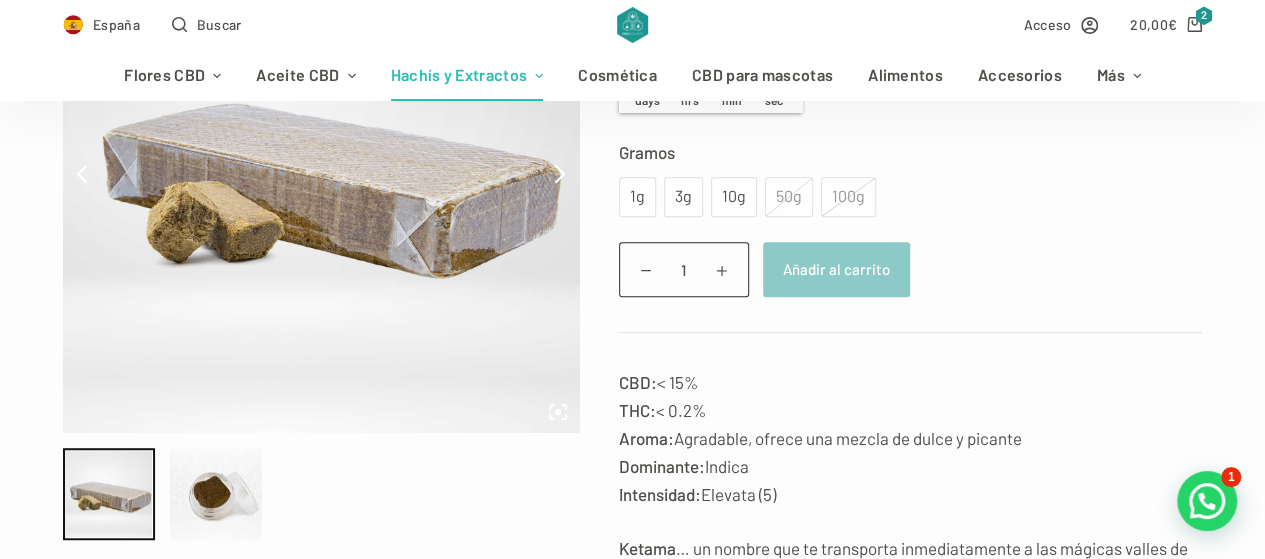 scroll, scrollTop: 393, scrollLeft: 0, axis: vertical 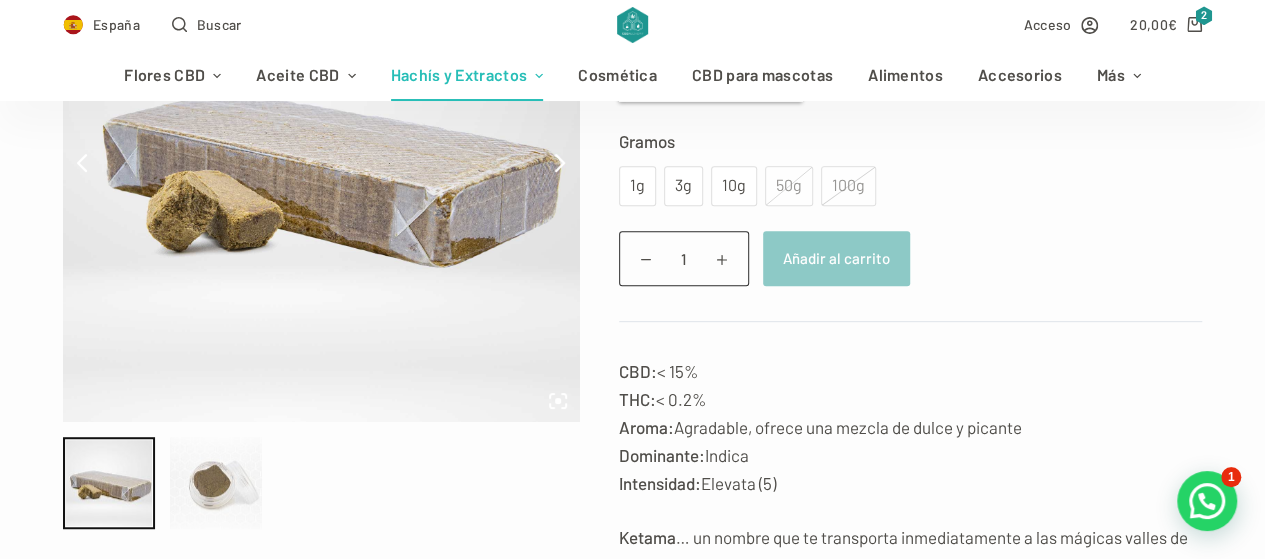 click at bounding box center [216, 483] 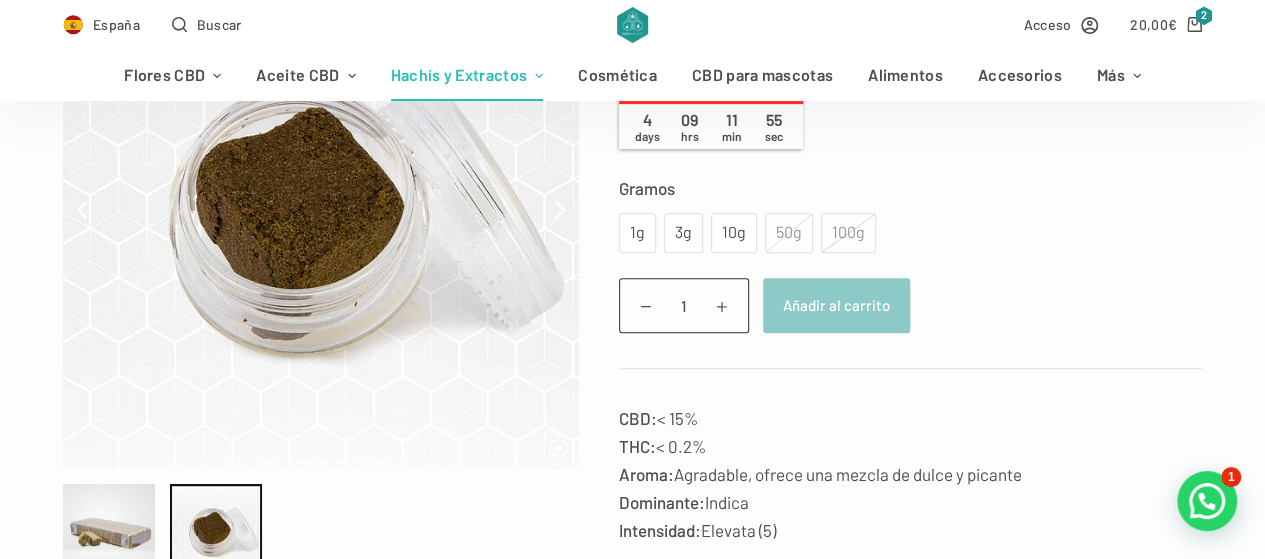 scroll, scrollTop: 345, scrollLeft: 0, axis: vertical 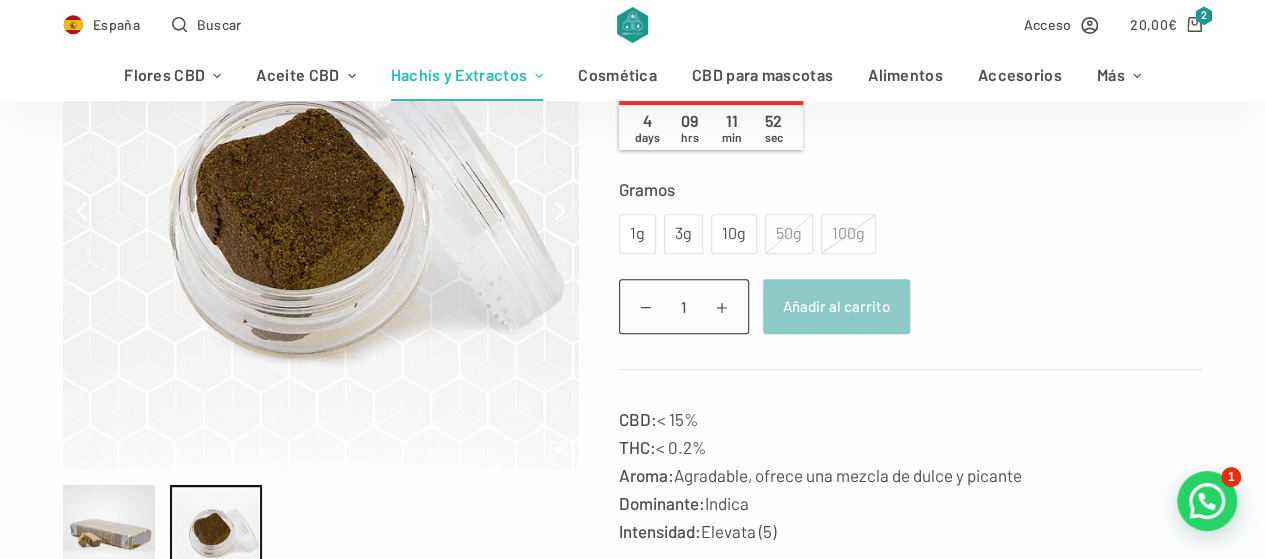 click on "1g 3g 10g 50g 100g" 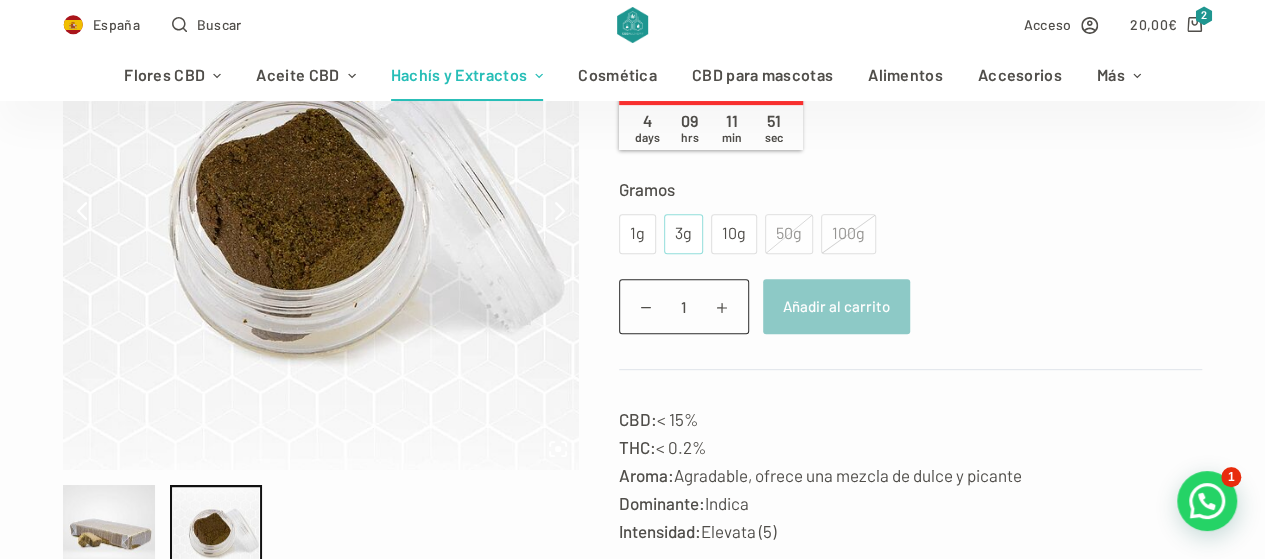 click on "3g" 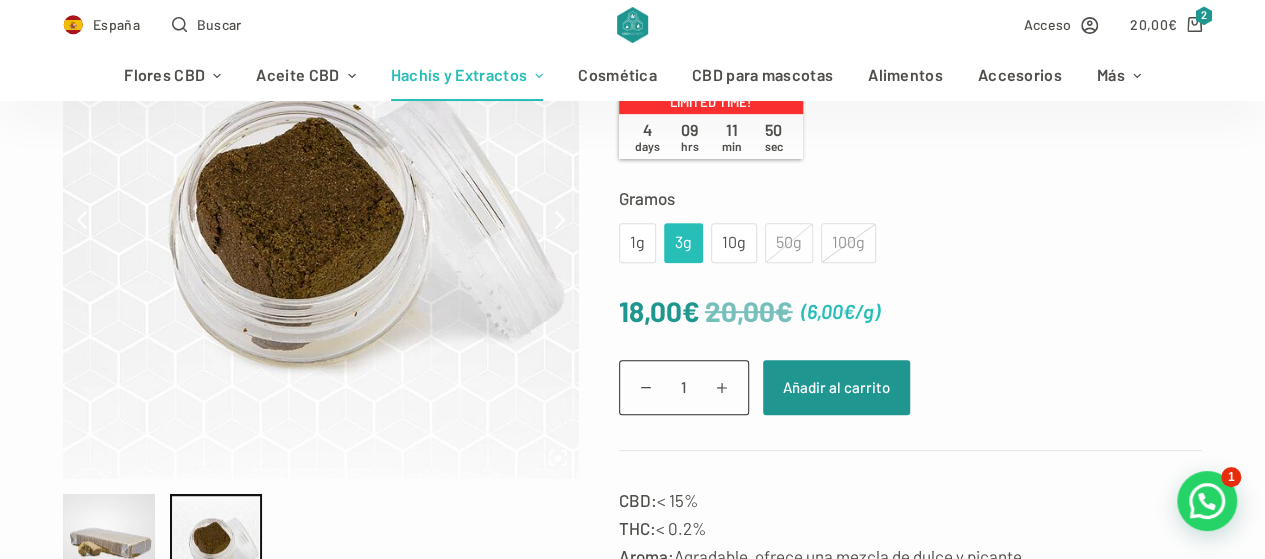 scroll, scrollTop: 327, scrollLeft: 0, axis: vertical 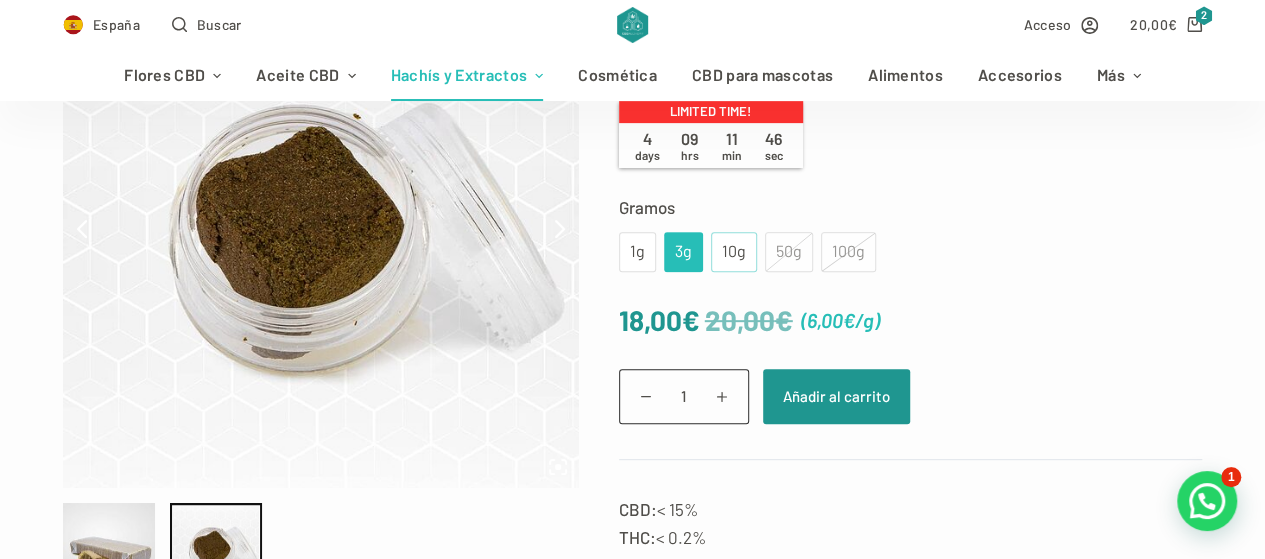 click on "10g" 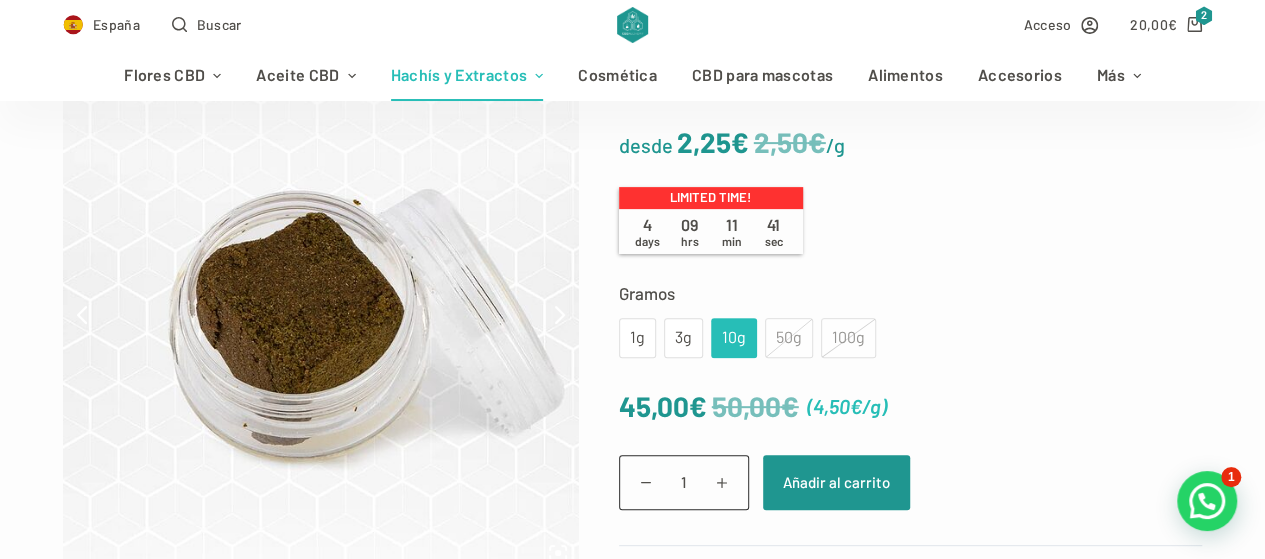 scroll, scrollTop: 238, scrollLeft: 0, axis: vertical 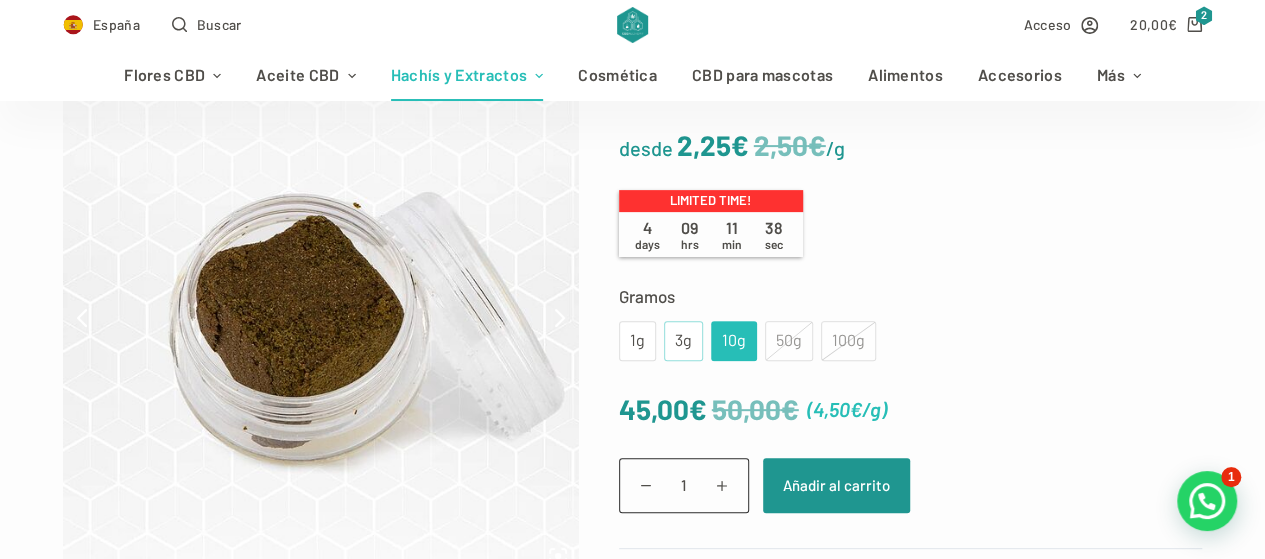 click on "3g" 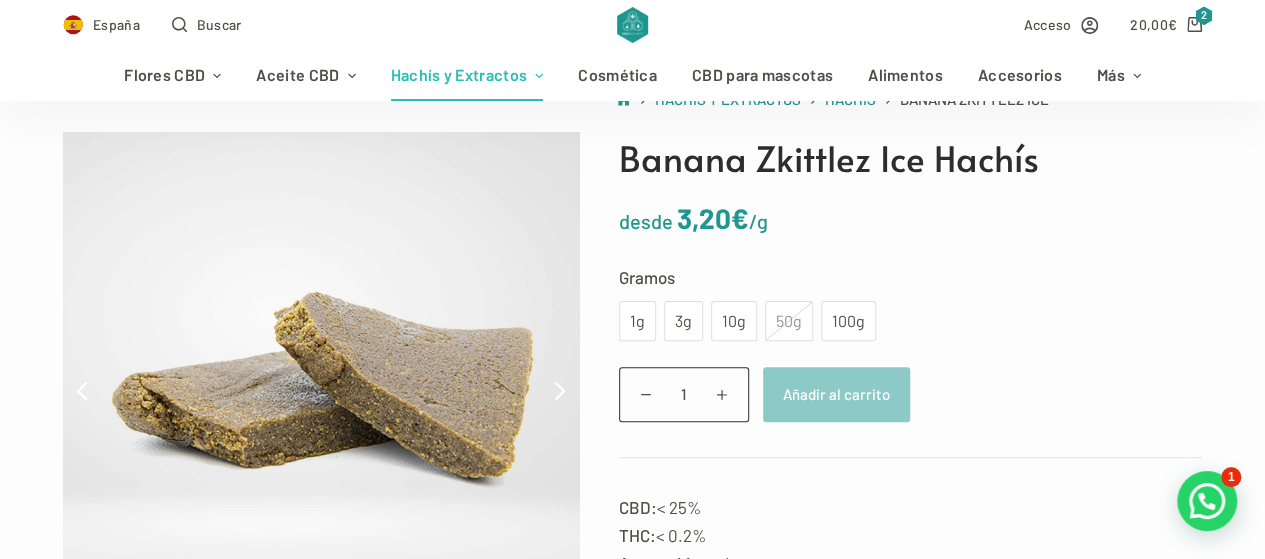 scroll, scrollTop: 167, scrollLeft: 0, axis: vertical 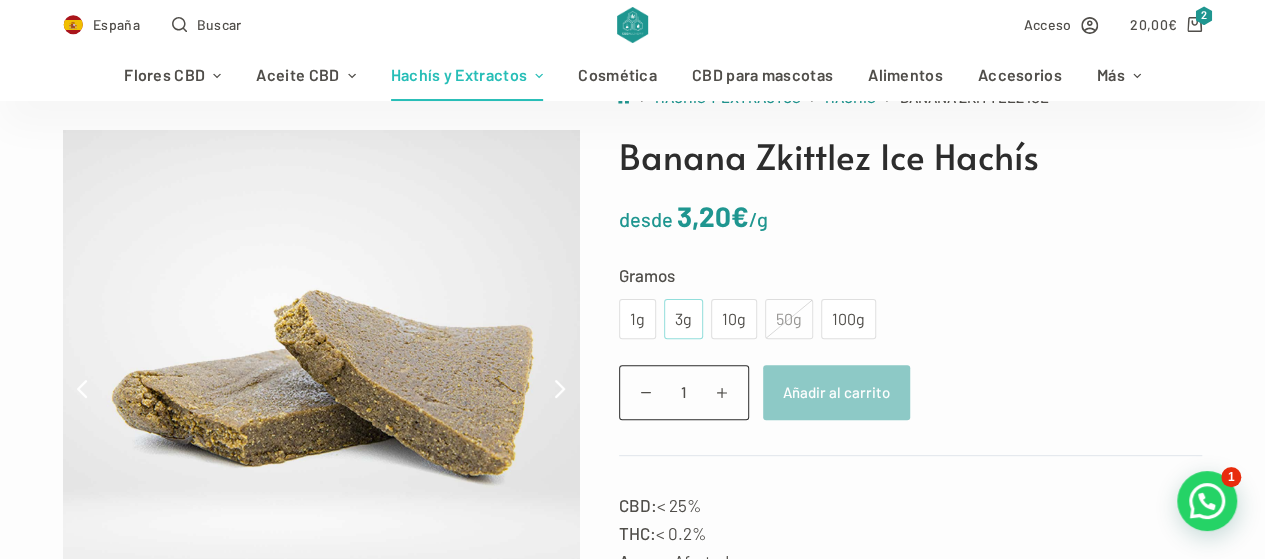 click on "3g" 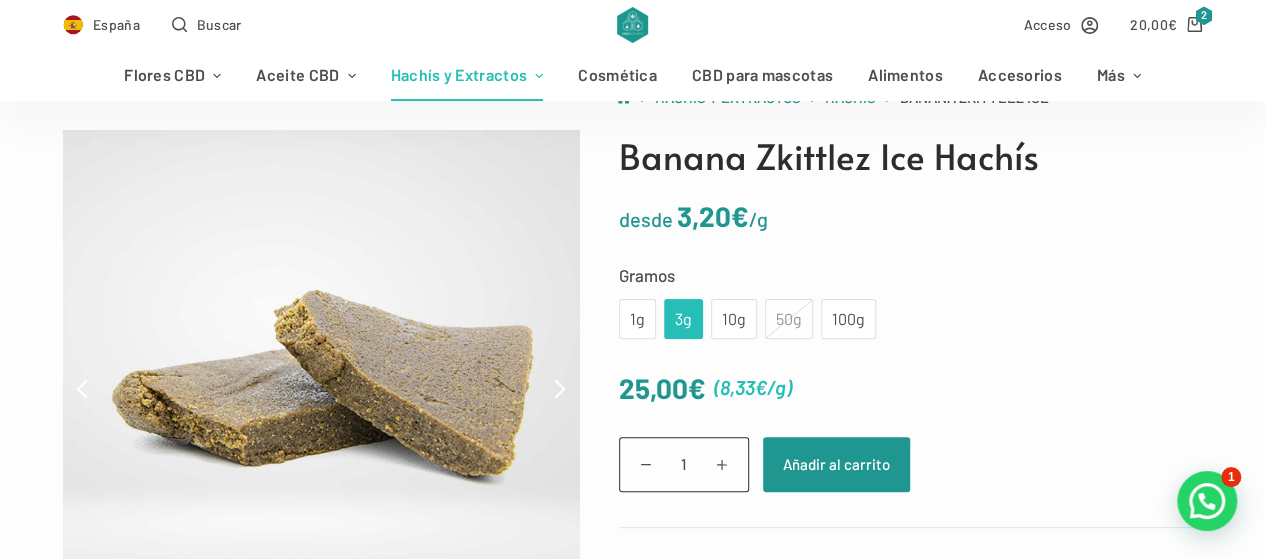 click on "3g" 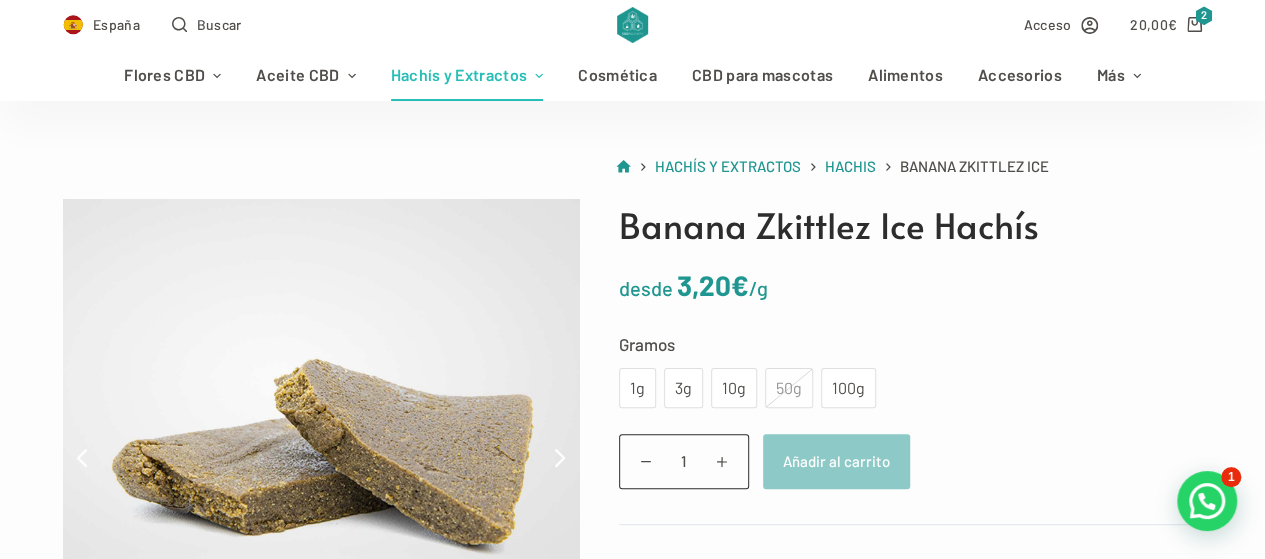 scroll, scrollTop: 87, scrollLeft: 0, axis: vertical 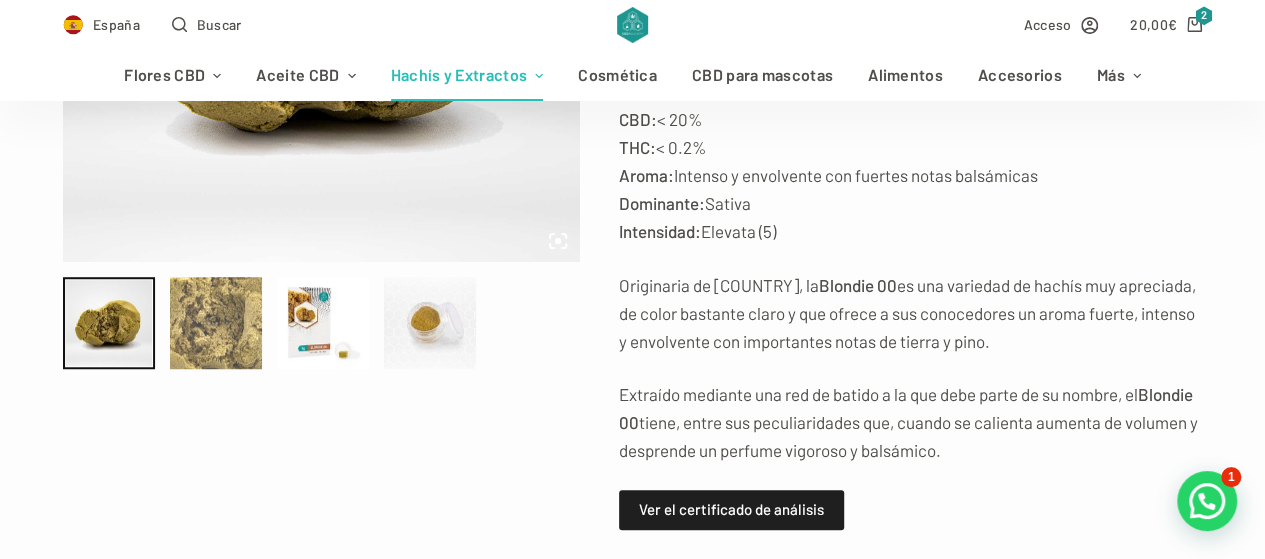 click at bounding box center (216, 323) 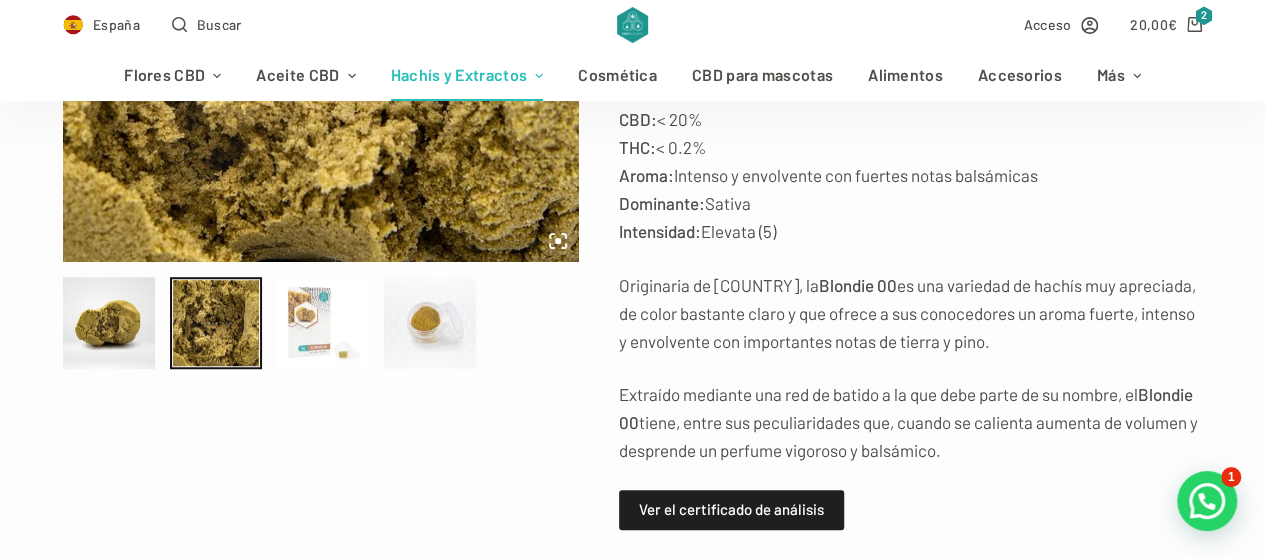 click at bounding box center [323, 323] 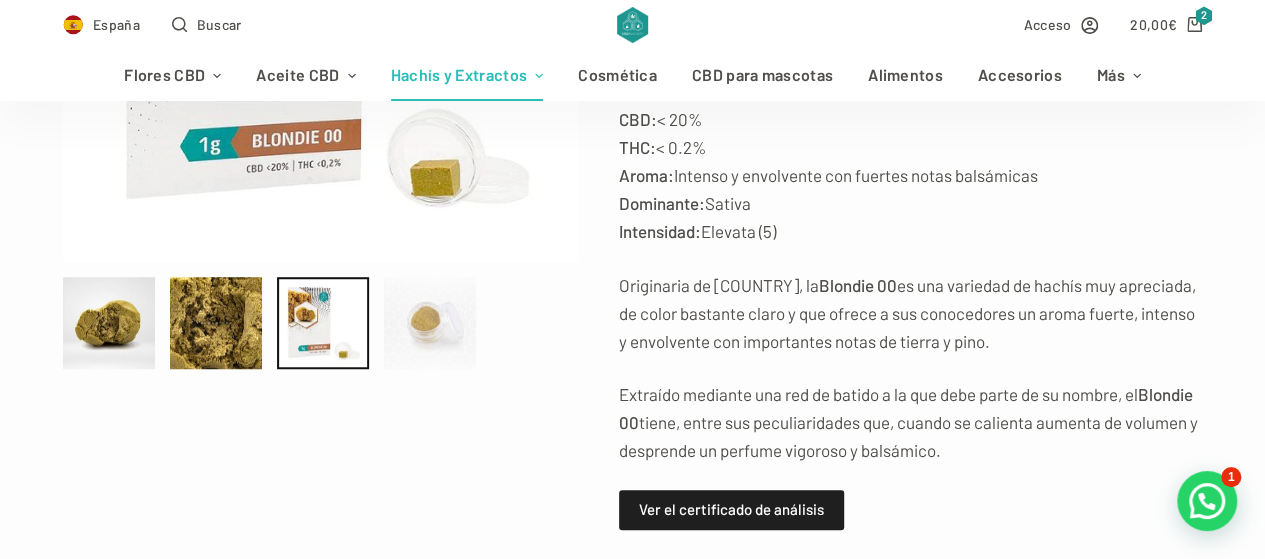 click at bounding box center [430, 323] 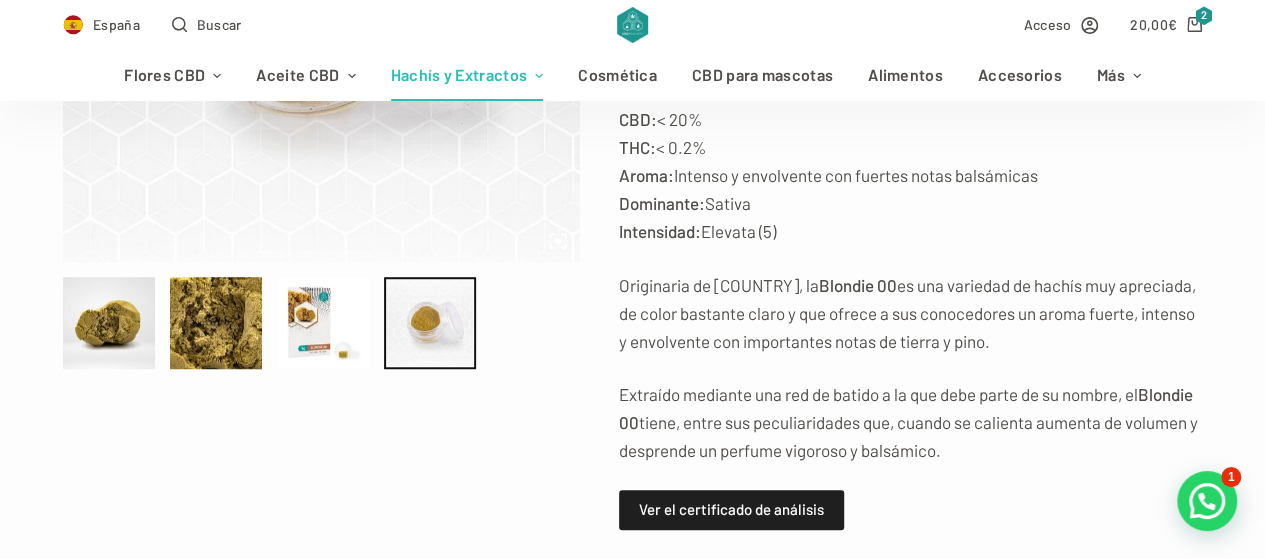 drag, startPoint x: 435, startPoint y: 303, endPoint x: 417, endPoint y: 397, distance: 95.707886 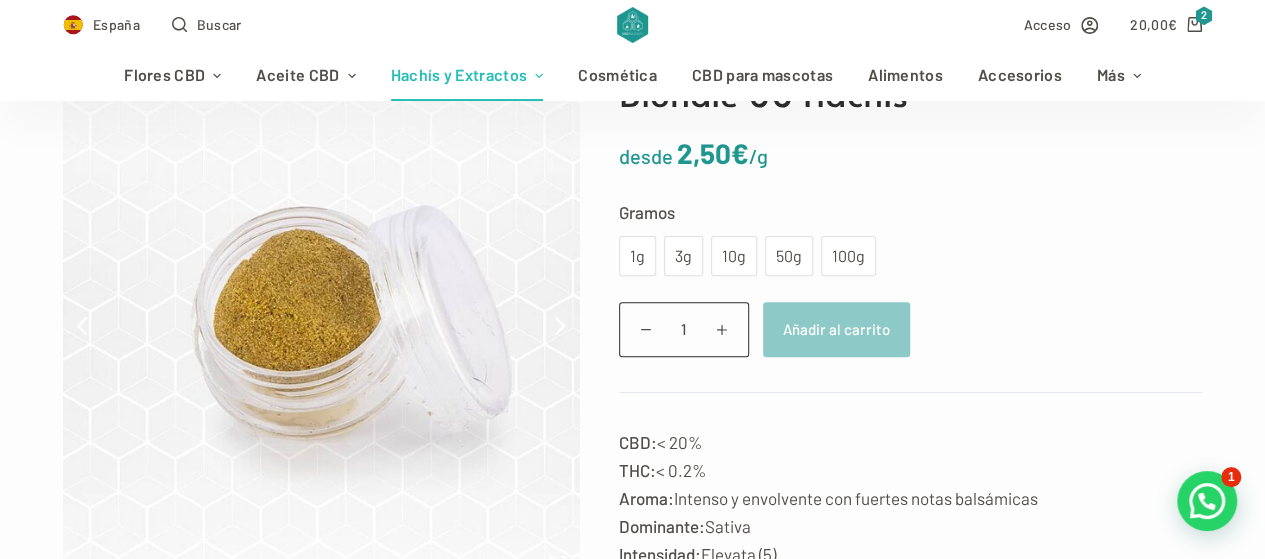 scroll, scrollTop: 217, scrollLeft: 0, axis: vertical 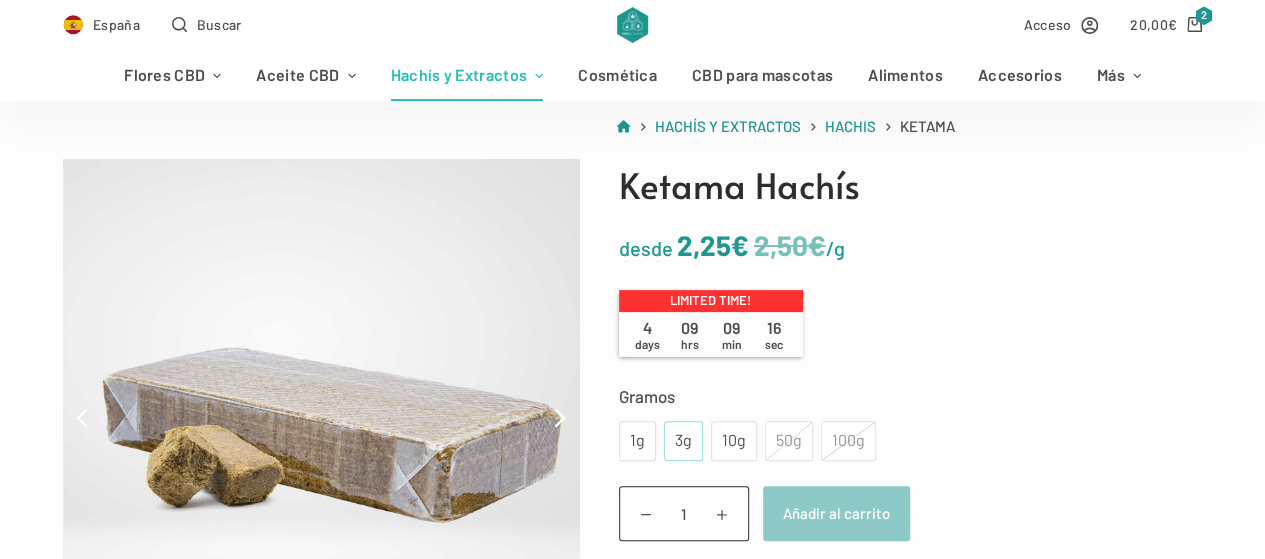 click on "3g" 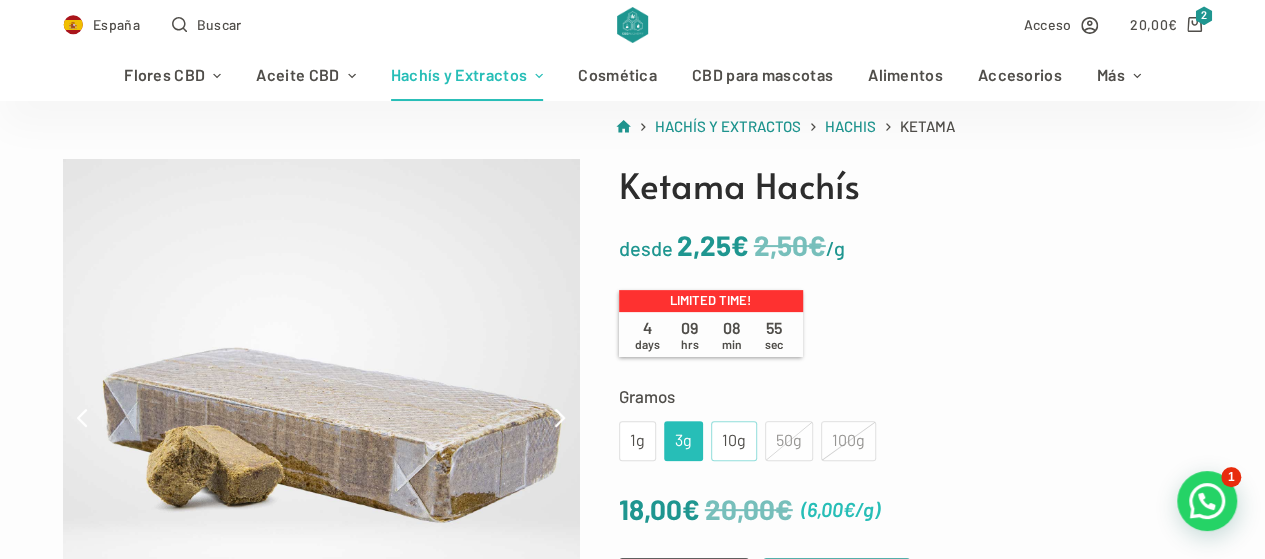 click on "10g" 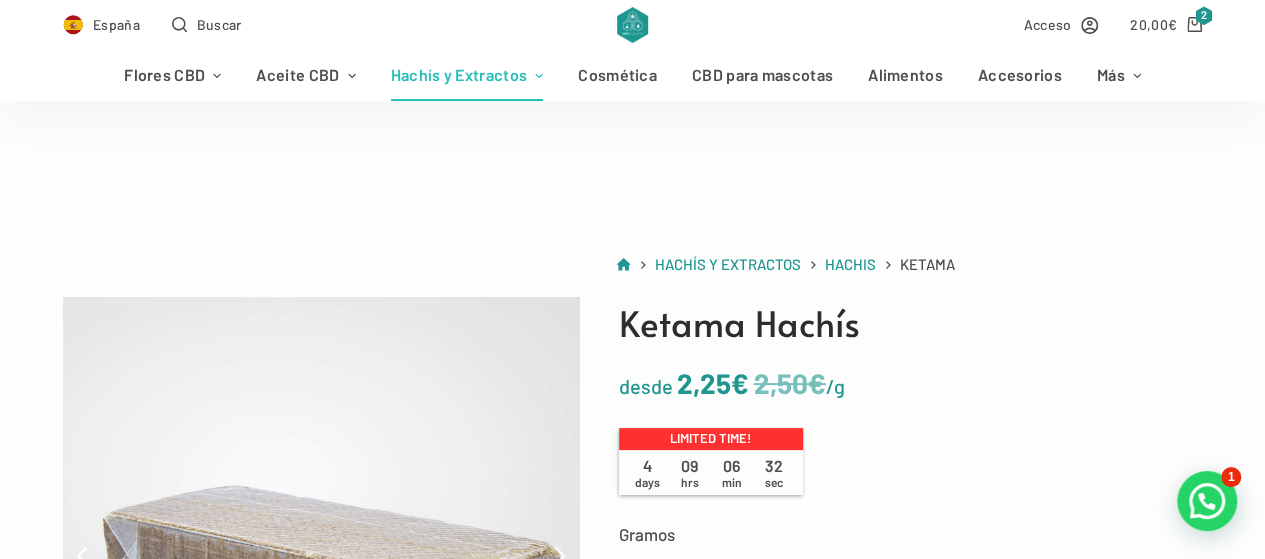 scroll, scrollTop: 185, scrollLeft: 0, axis: vertical 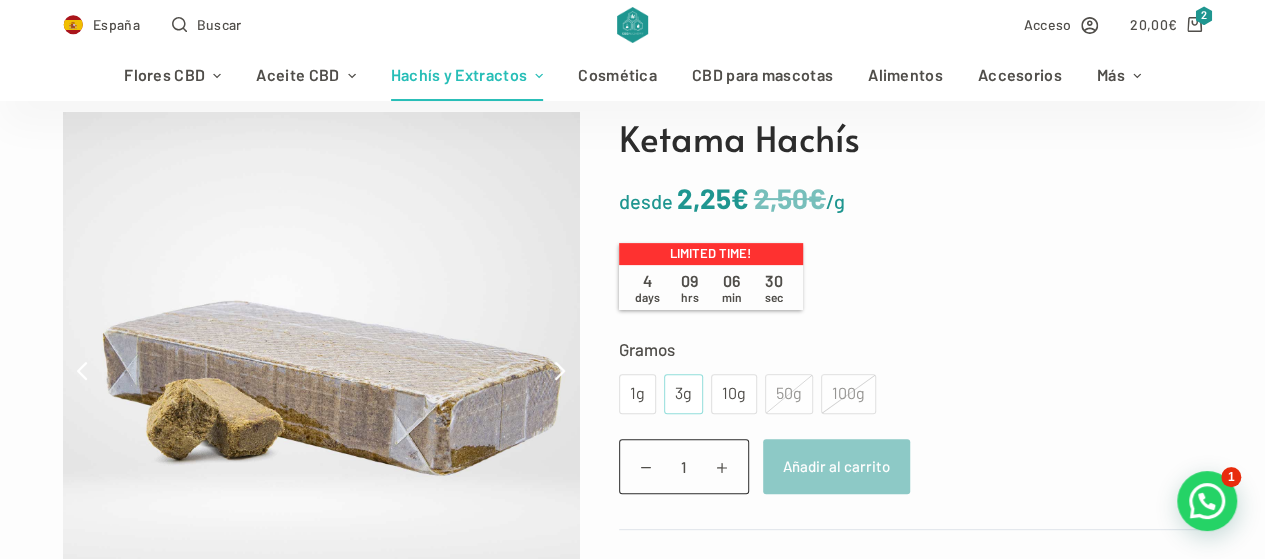 click on "3g" 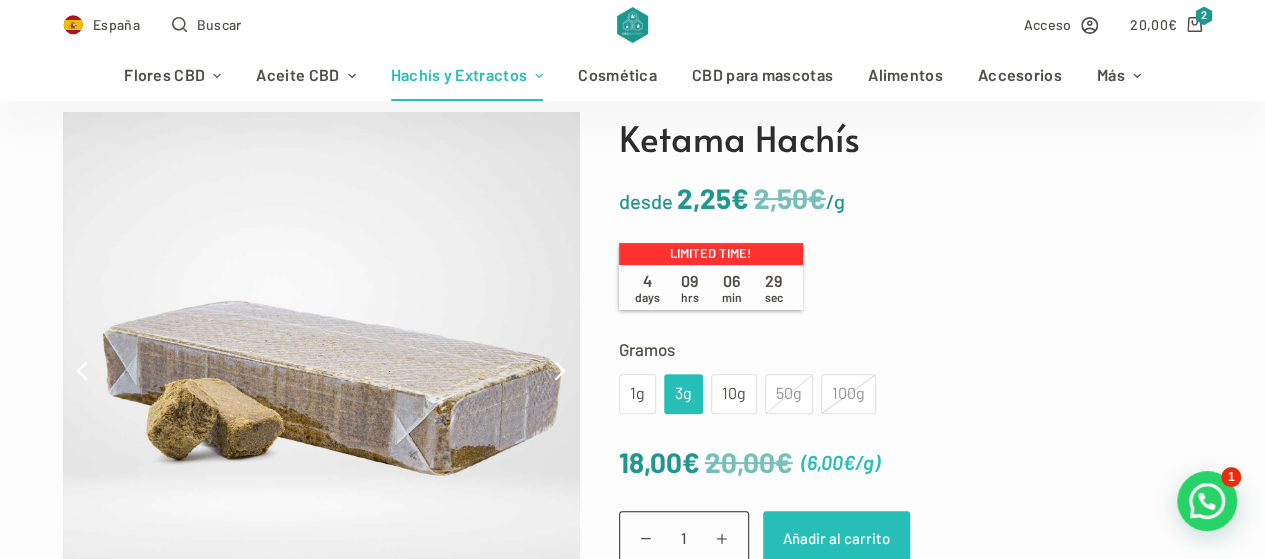 click on "Añadir al carrito" 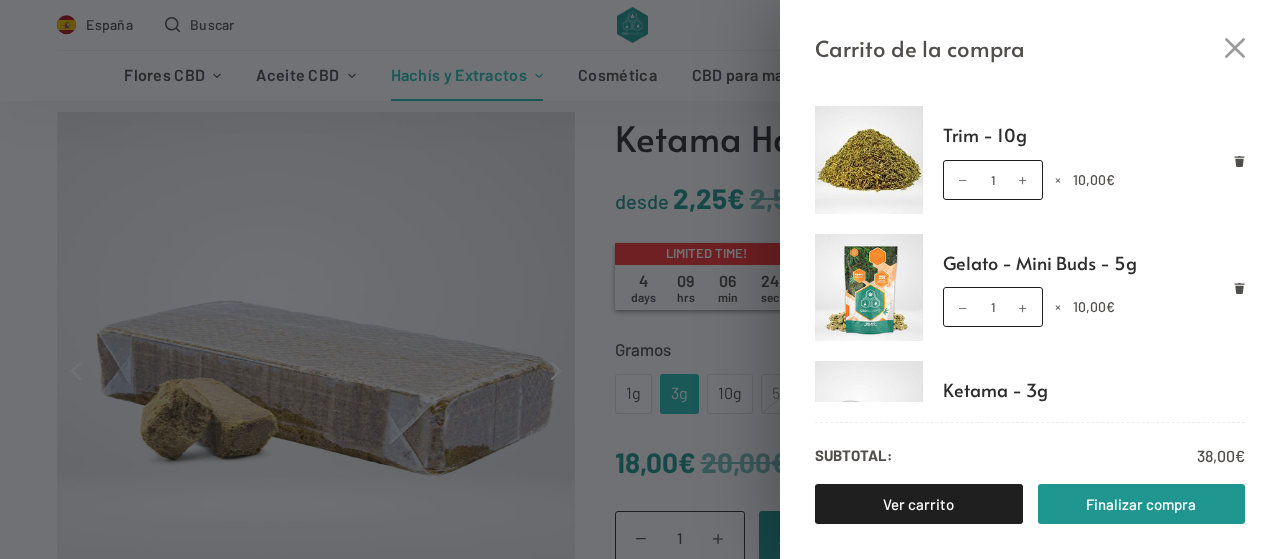 click on "Carrito de la compra
Trim - 10g
Trim - 10g cantidad
1
× 10,00 €
Gelato - Mini Buds - 5g
Gelato - Mini Buds - 5g cantidad
1
× 10,00 €
Ketama - 3g
Ketama - 3g cantidad
1
× 18,00 €
Subtotal:   38,00 €
Ver carrito Finalizar compra" at bounding box center [640, 279] 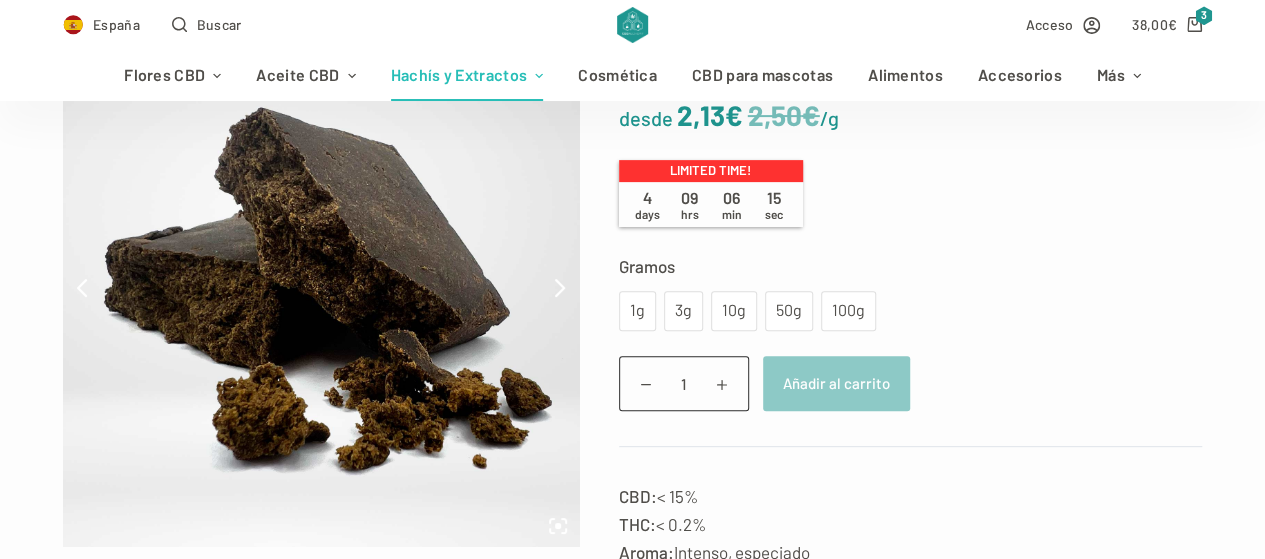 scroll, scrollTop: 272, scrollLeft: 0, axis: vertical 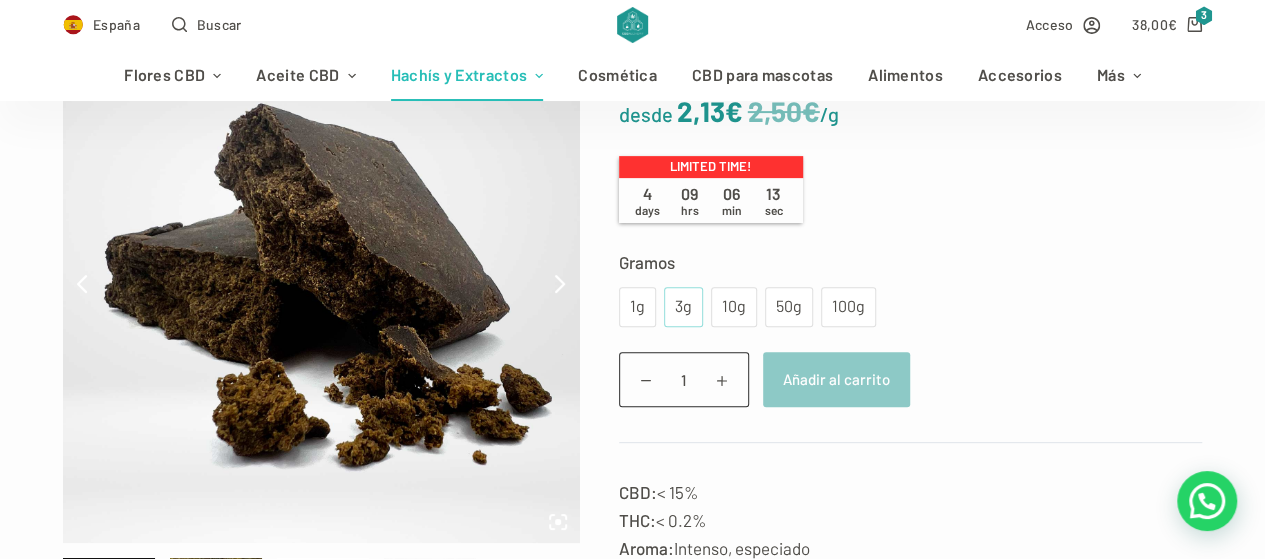 click on "3g" 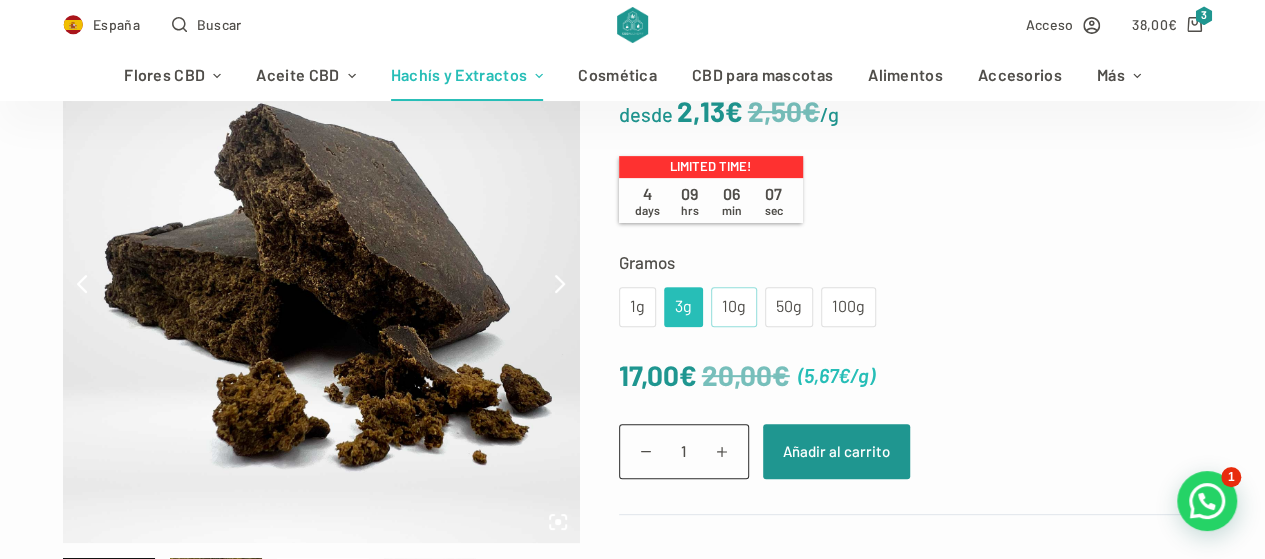 click on "10g" 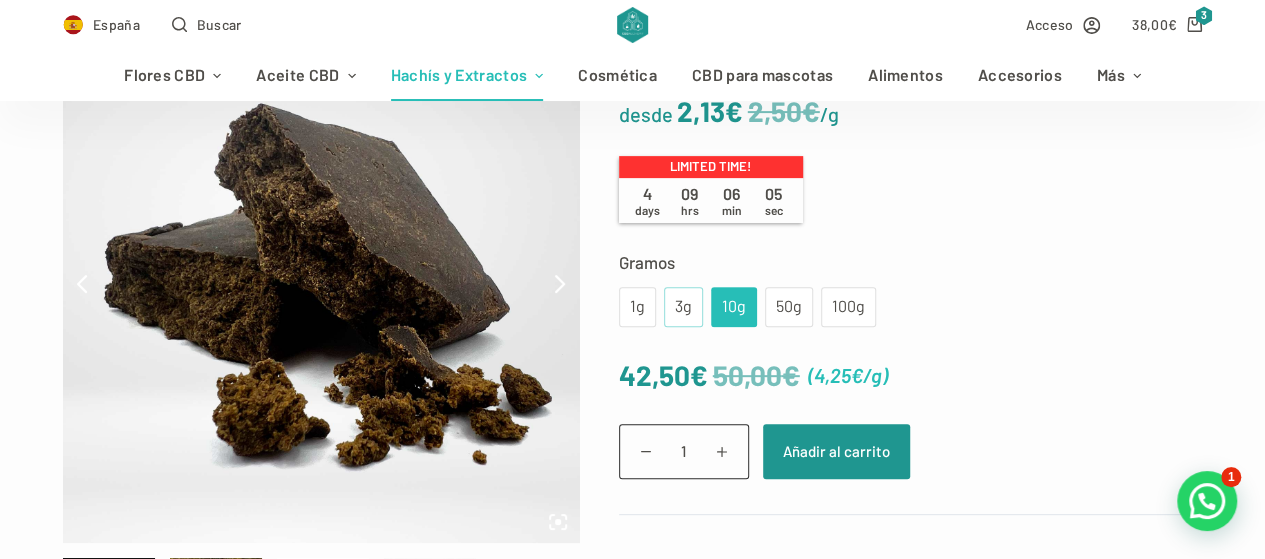 click on "3g" 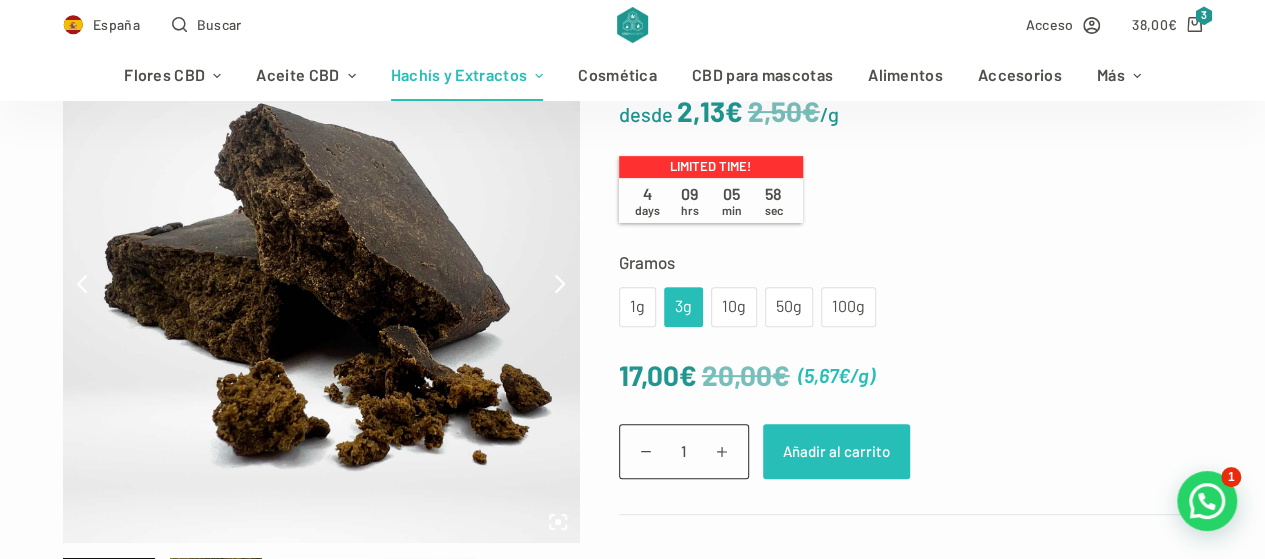 click on "Añadir al carrito" 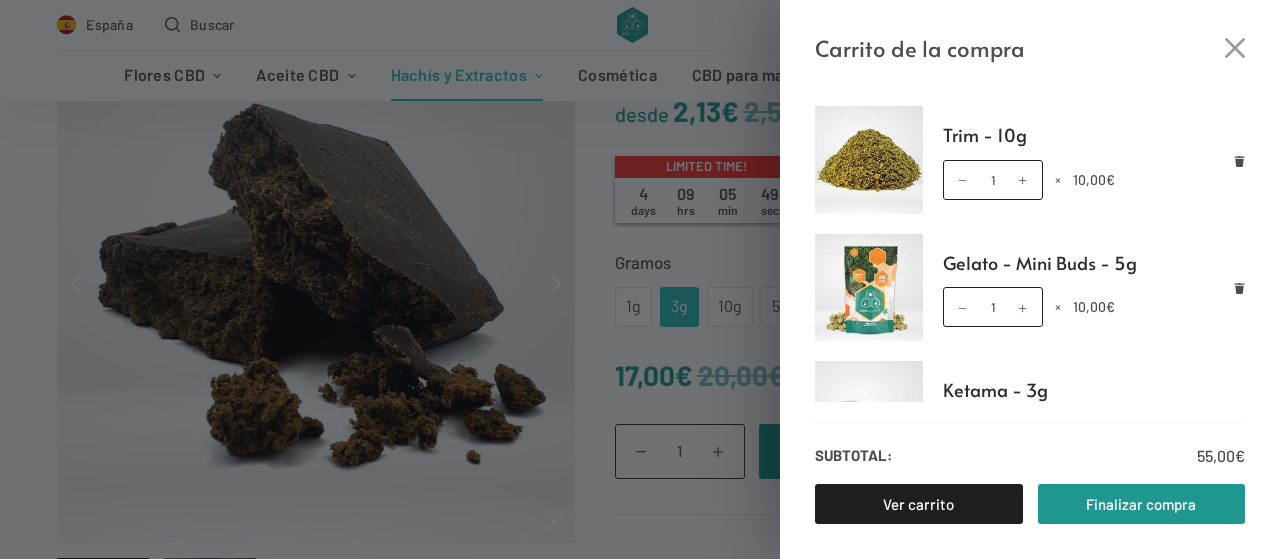click on "Carrito de la compra
Trim - 10g
Trim - 10g cantidad
1
× 10,00 €
Gelato - Mini Buds - 5g
Gelato - Mini Buds - 5g cantidad
1
× 10,00 €
Ketama - 3g
Ketama - 3g cantidad
1
× 18,00 €
Charas - 3g
Charas - 3g cantidad
1
× 17,00 €
Subtotal:   55,00 €
Ver carrito Finalizar compra" at bounding box center (640, 279) 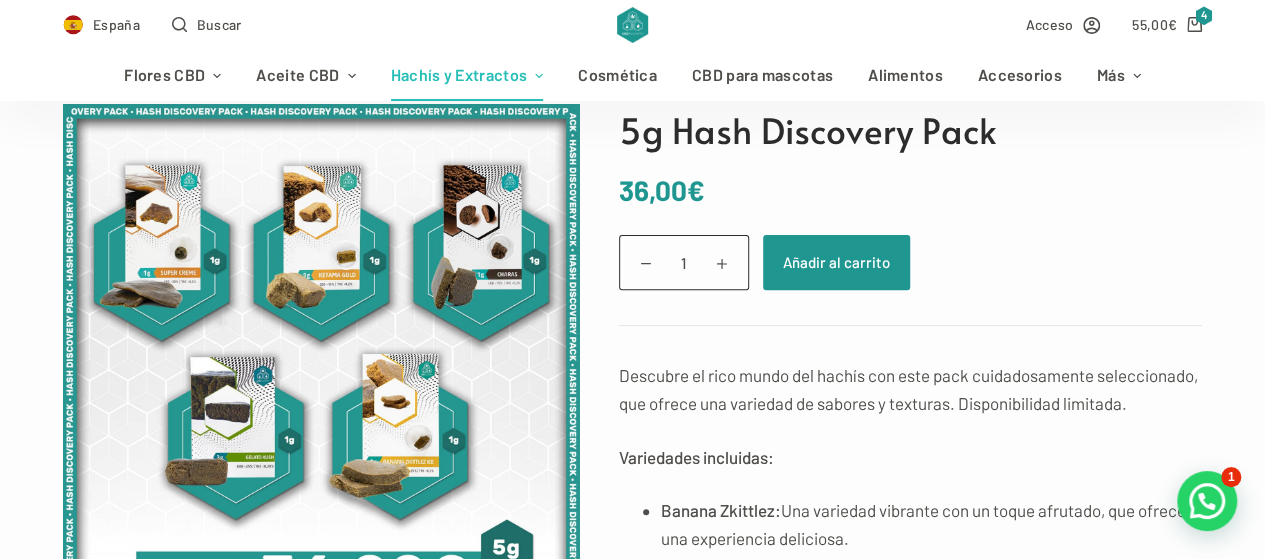 scroll, scrollTop: 191, scrollLeft: 0, axis: vertical 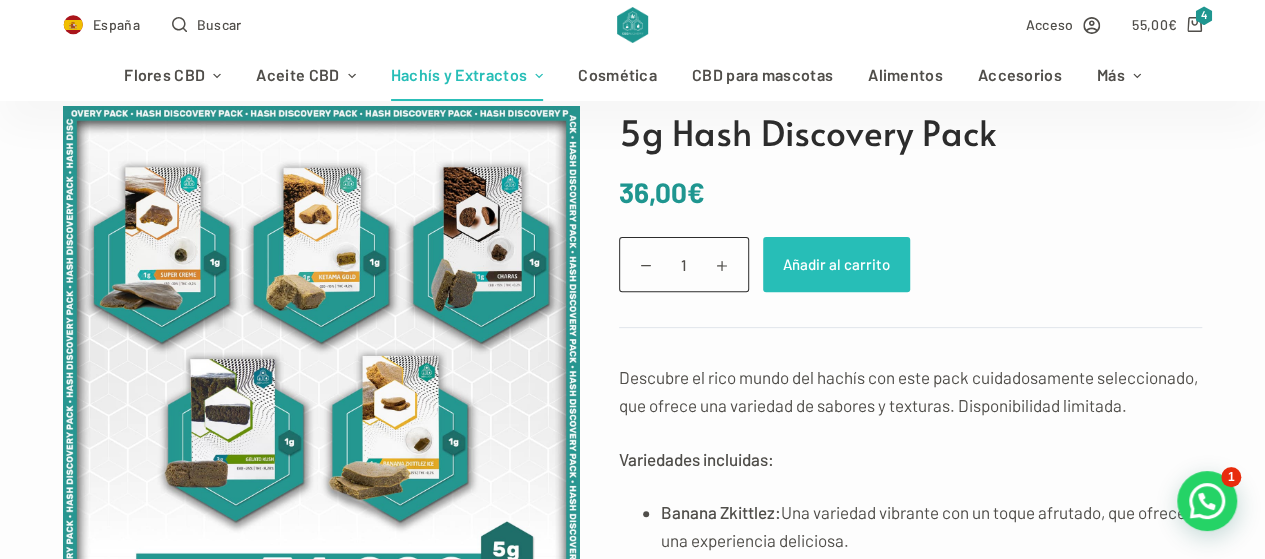 click on "Añadir al carrito" at bounding box center (836, 264) 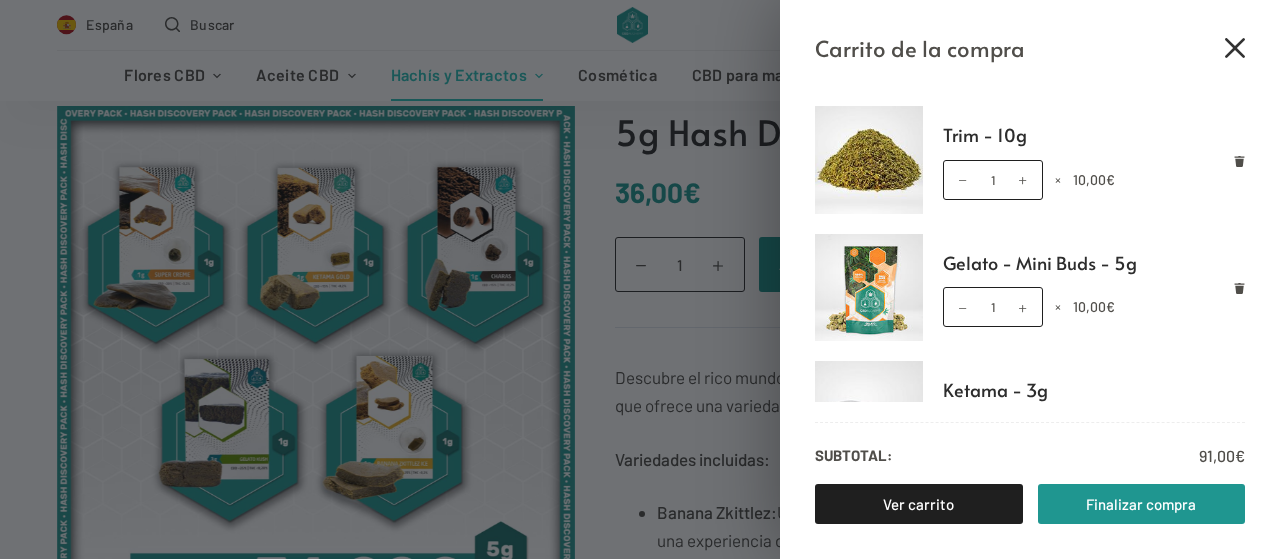 click 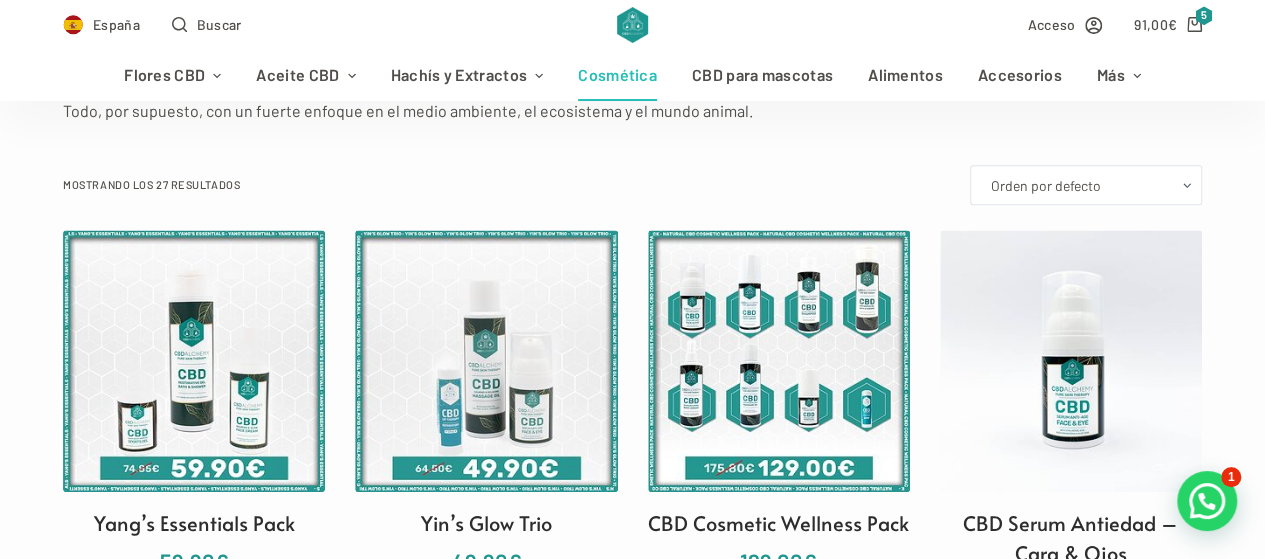 scroll, scrollTop: 496, scrollLeft: 0, axis: vertical 